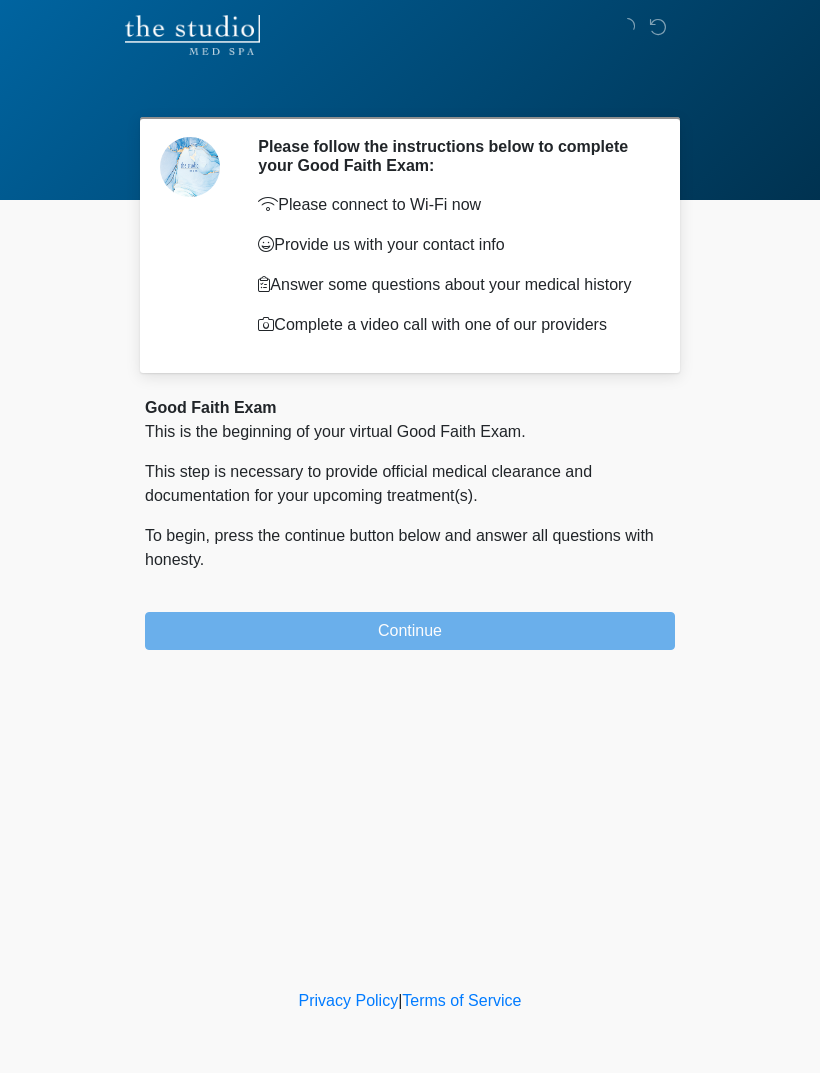 scroll, scrollTop: 0, scrollLeft: 0, axis: both 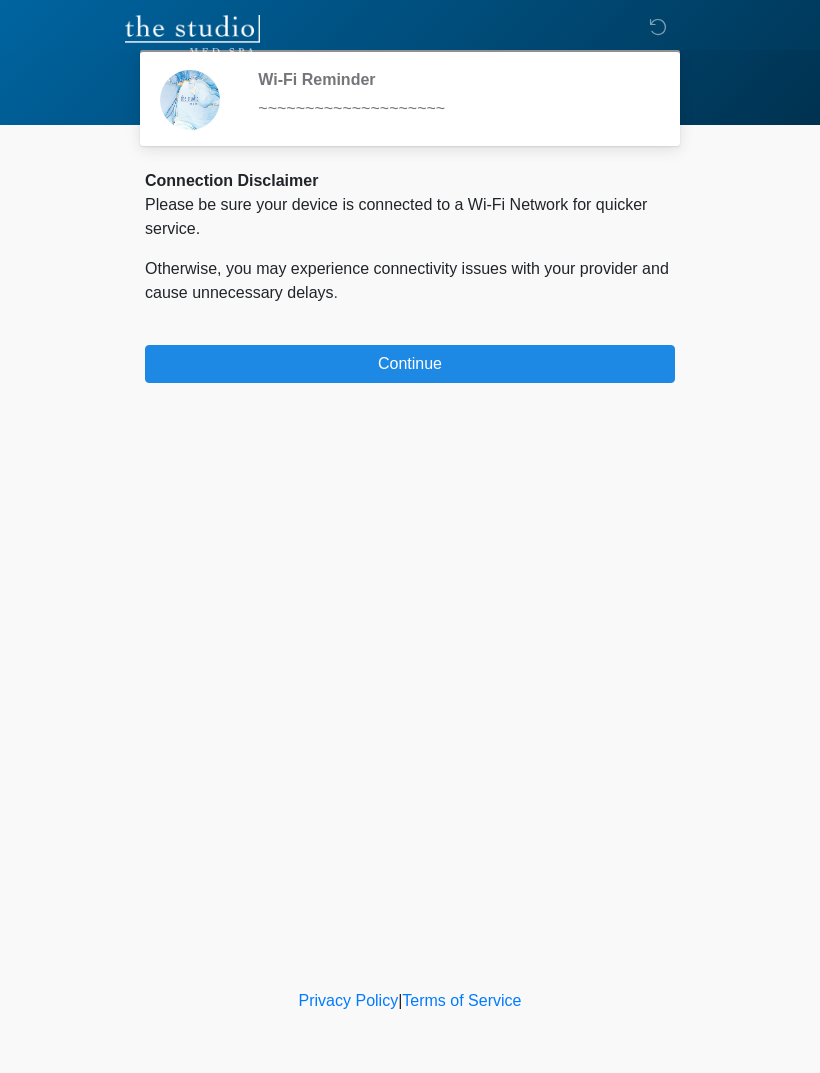 click on "Connection Disclaimer
Please be sure your device is connected to a Wi-Fi Network for quicker service.  Otherwise, you may experience connectivity issues with your provider and cause unnecessary delays ﻿﻿﻿﻿﻿﻿﻿.﻿﻿﻿﻿
Continue" at bounding box center [410, 276] 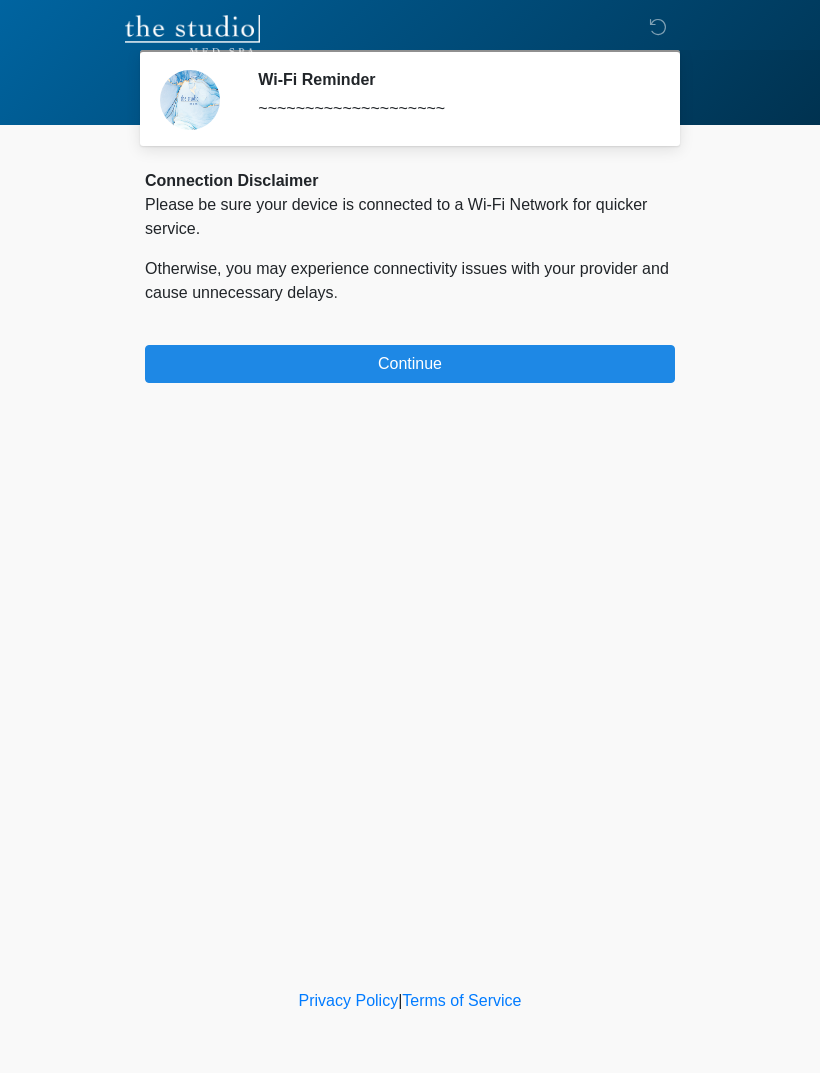click on "Connection Disclaimer
Please be sure your device is connected to a Wi-Fi Network for quicker service.  Otherwise, you may experience connectivity issues with your provider and cause unnecessary delays ﻿﻿﻿﻿﻿﻿﻿.﻿﻿﻿﻿
Continue" at bounding box center (410, 276) 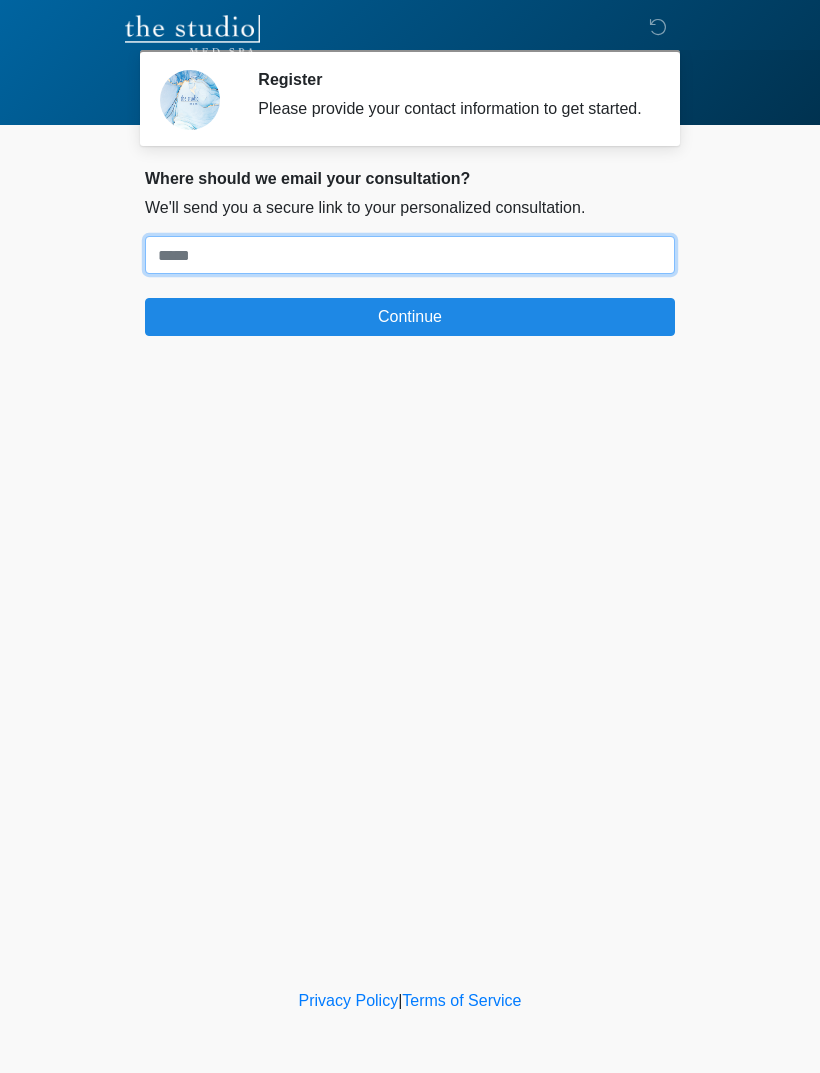click on "Where should we email your treatment plan?" at bounding box center (410, 255) 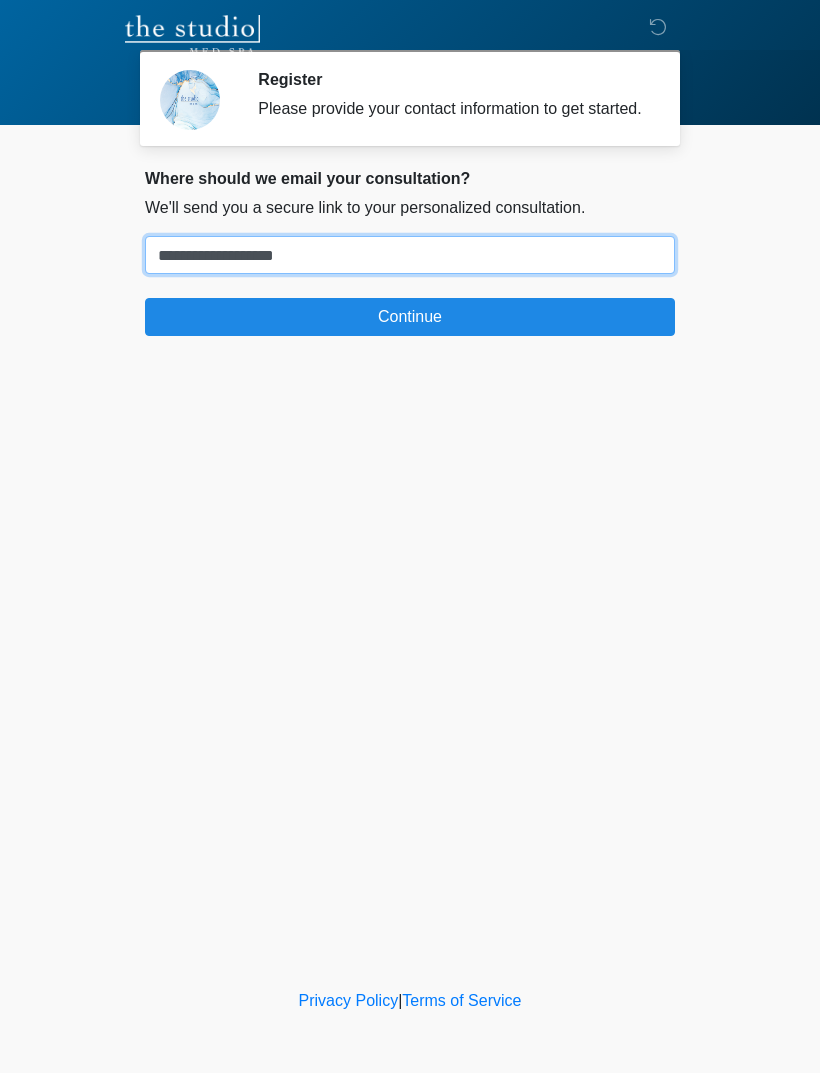 type on "**********" 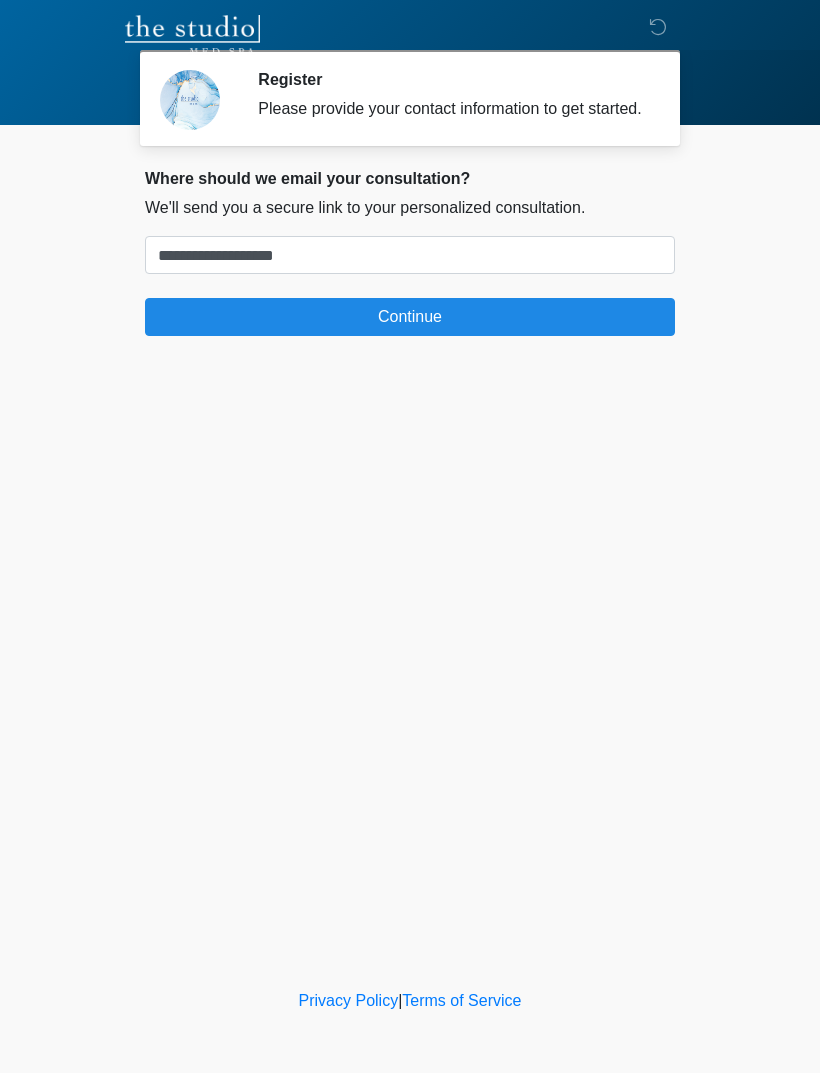 click on "Continue" at bounding box center [410, 317] 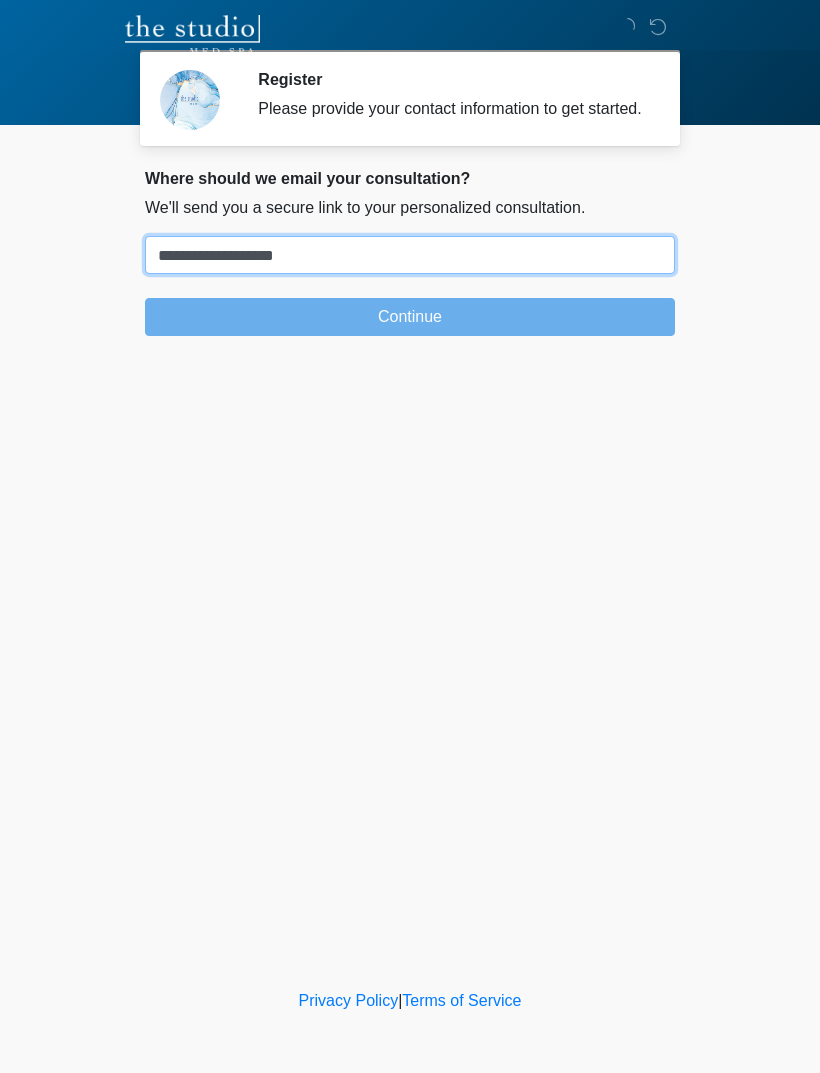 click on "**********" at bounding box center (410, 255) 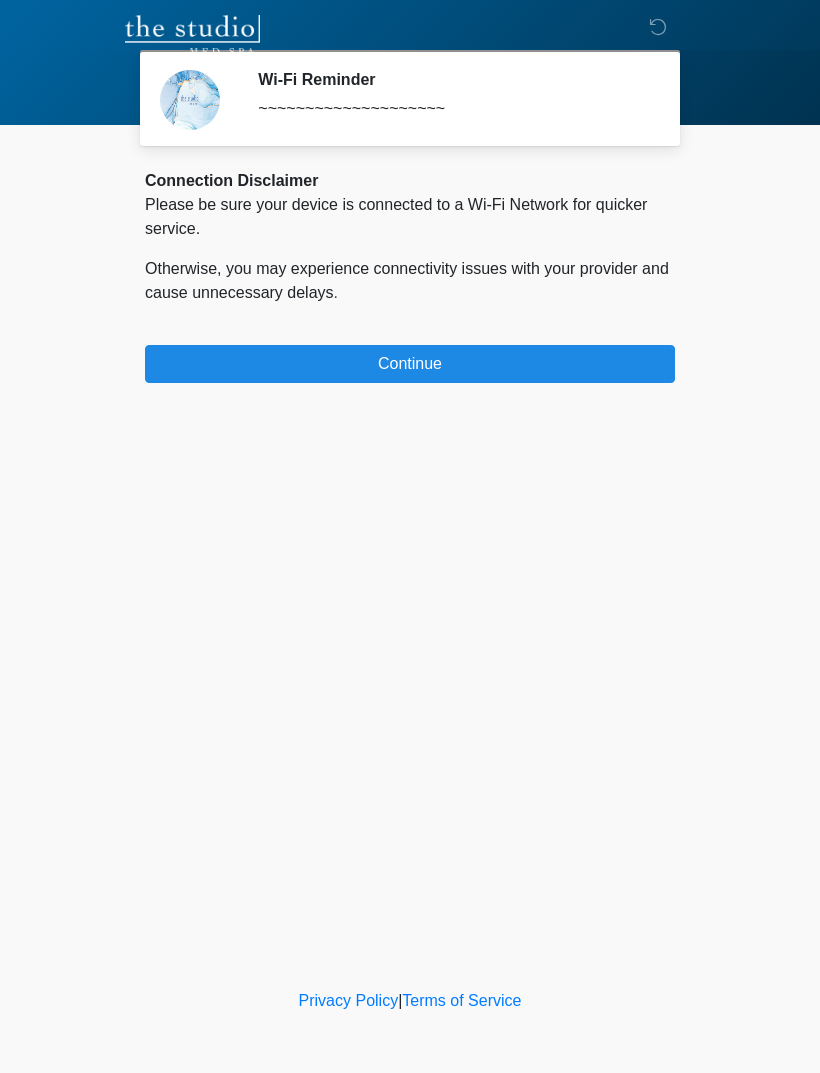 scroll, scrollTop: 0, scrollLeft: 0, axis: both 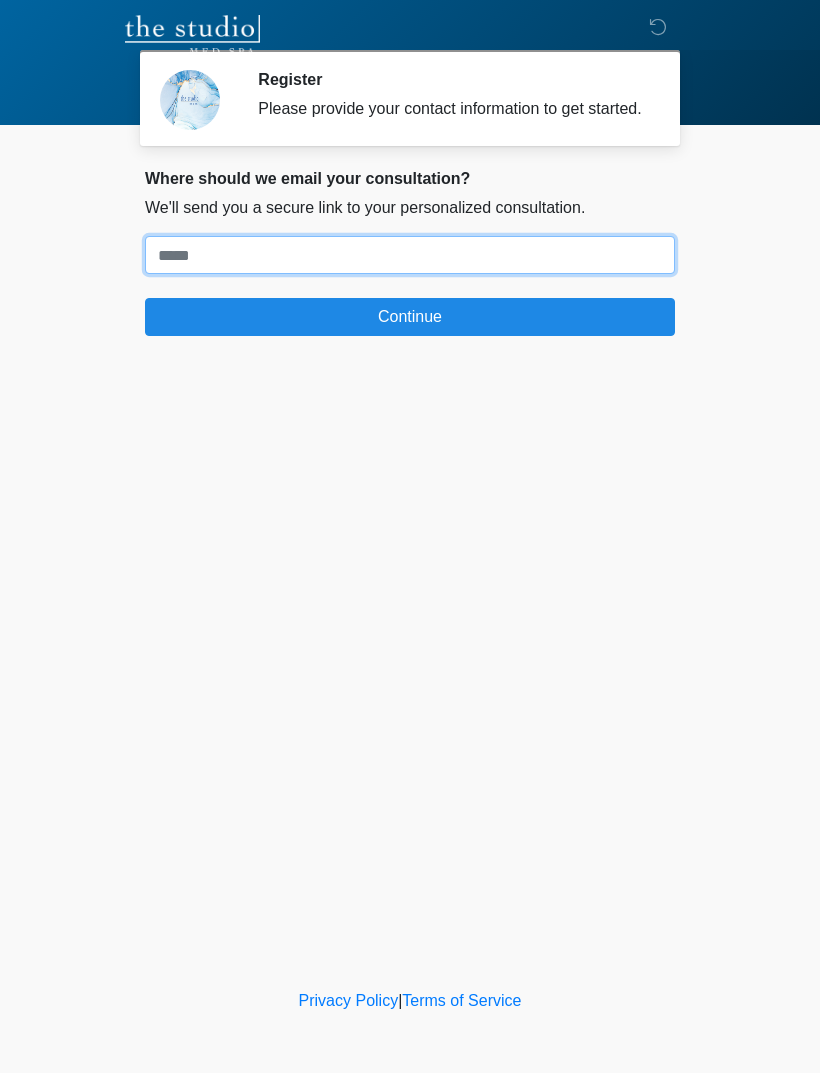 click on "Where should we email your treatment plan?" at bounding box center (410, 255) 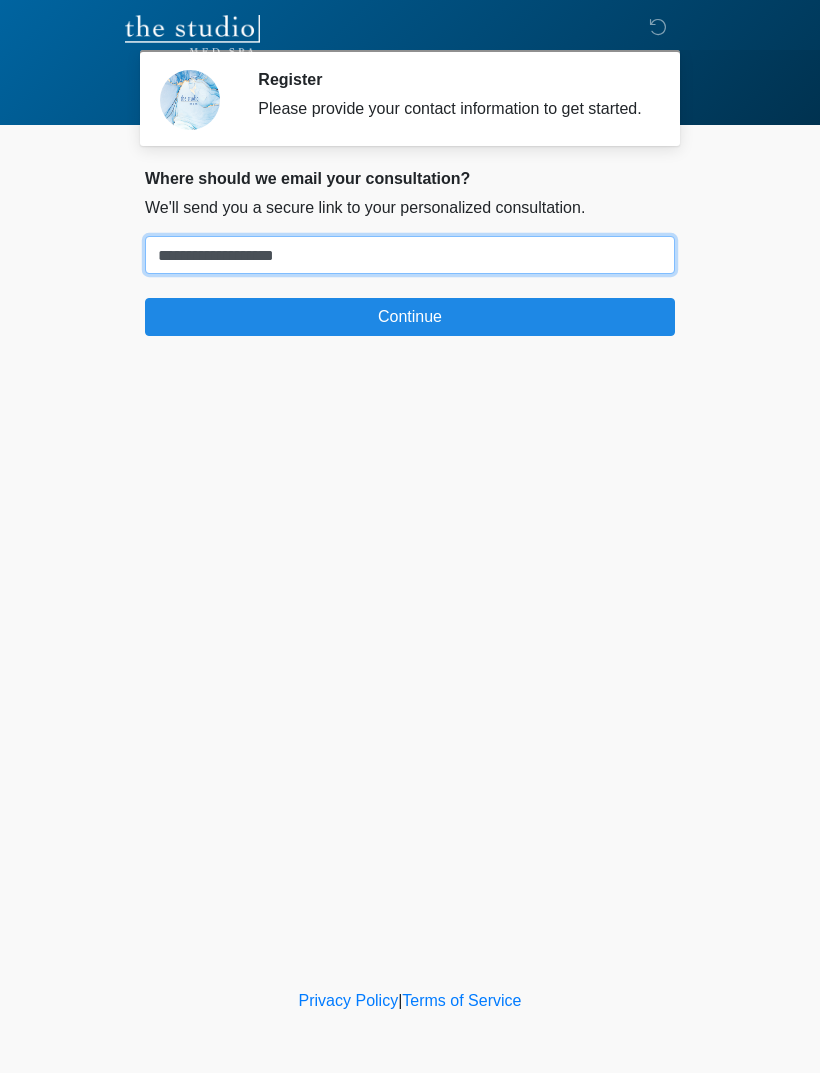 type on "**********" 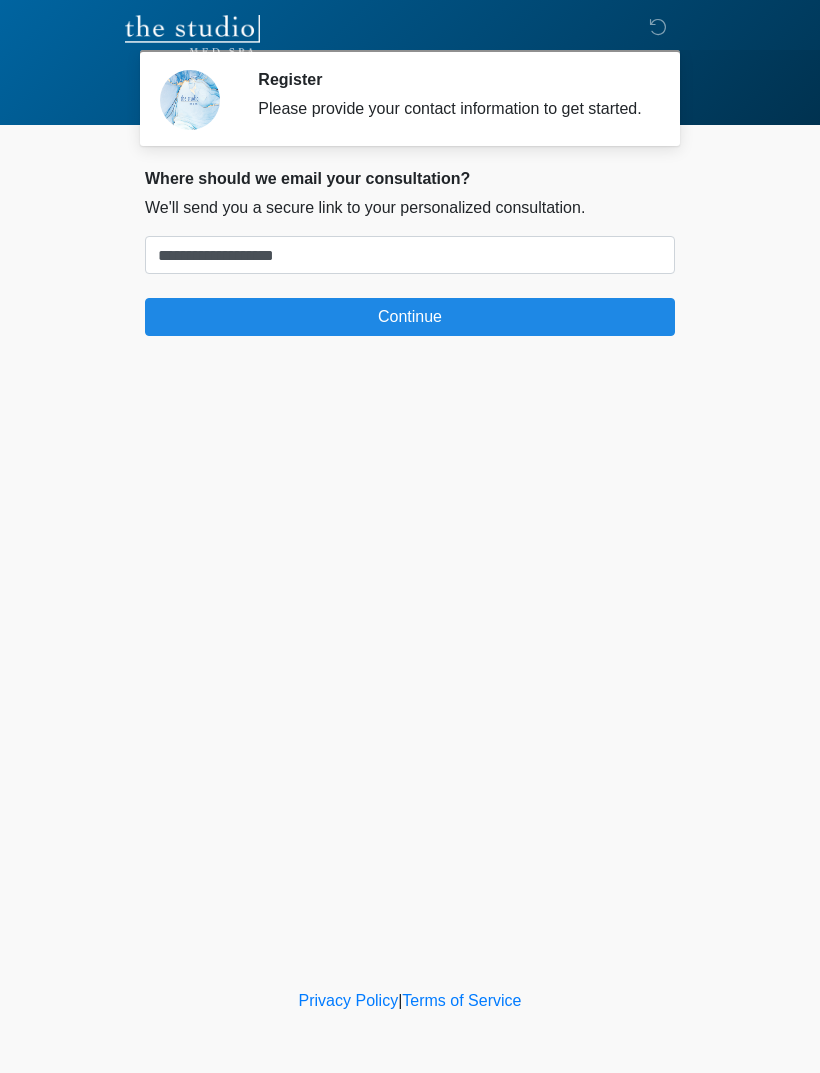 click on "Continue" at bounding box center (410, 317) 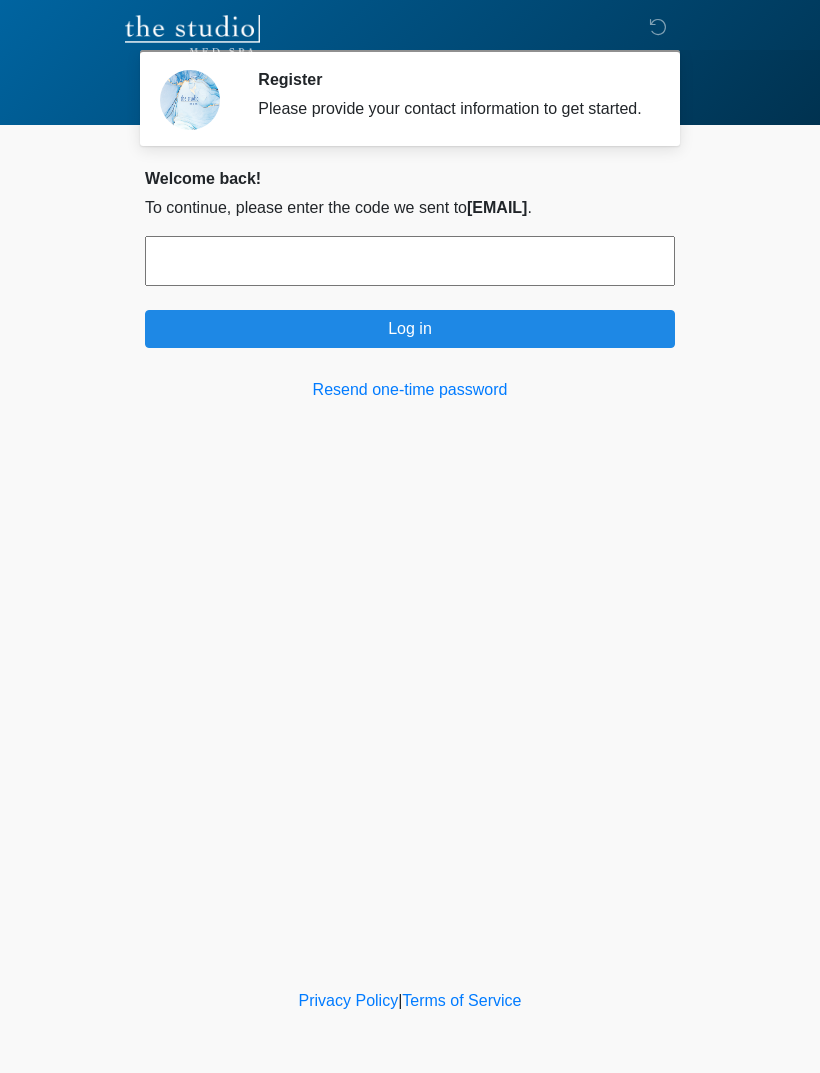 click at bounding box center [410, 261] 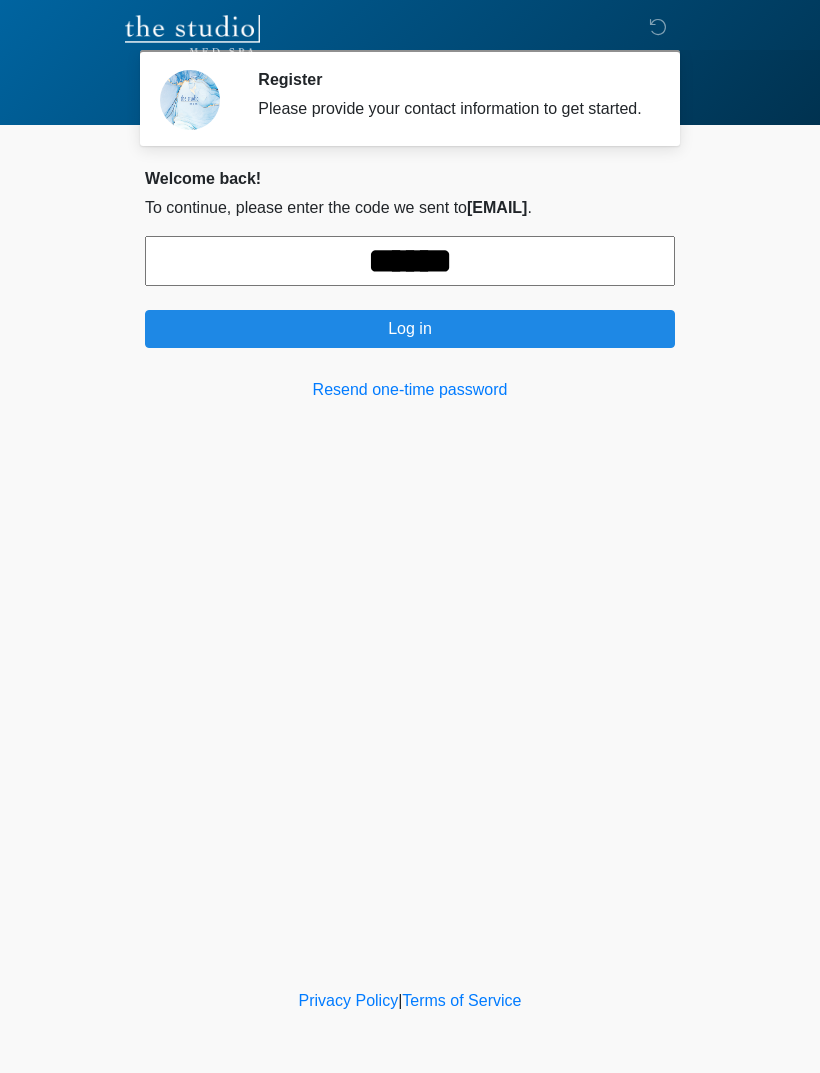 type on "******" 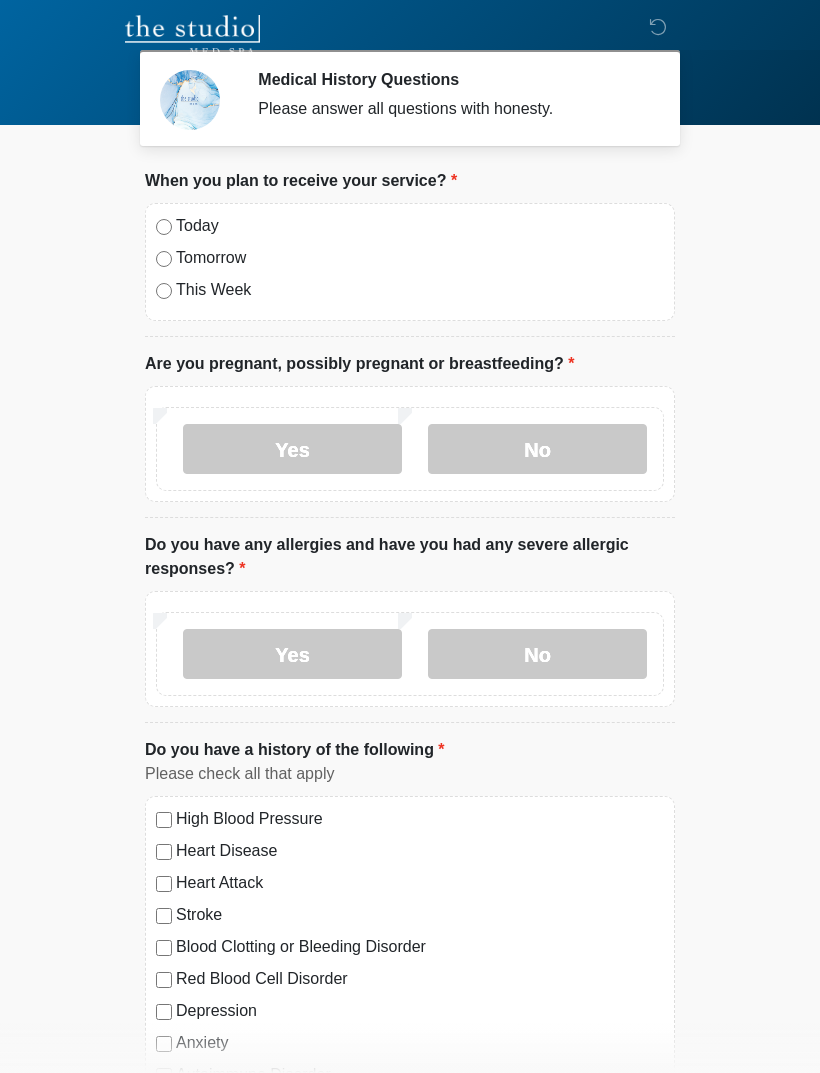 click on "Today
Tomorrow
This Week" at bounding box center [410, 262] 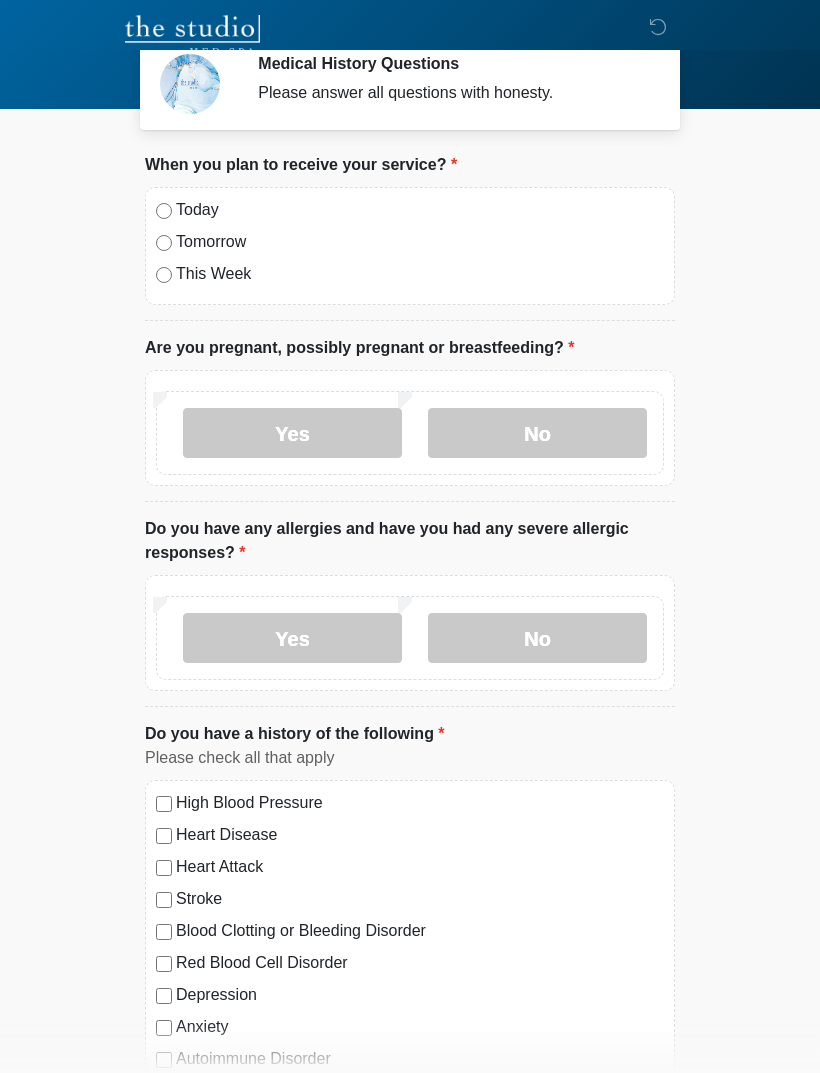 click on "No" at bounding box center [537, 433] 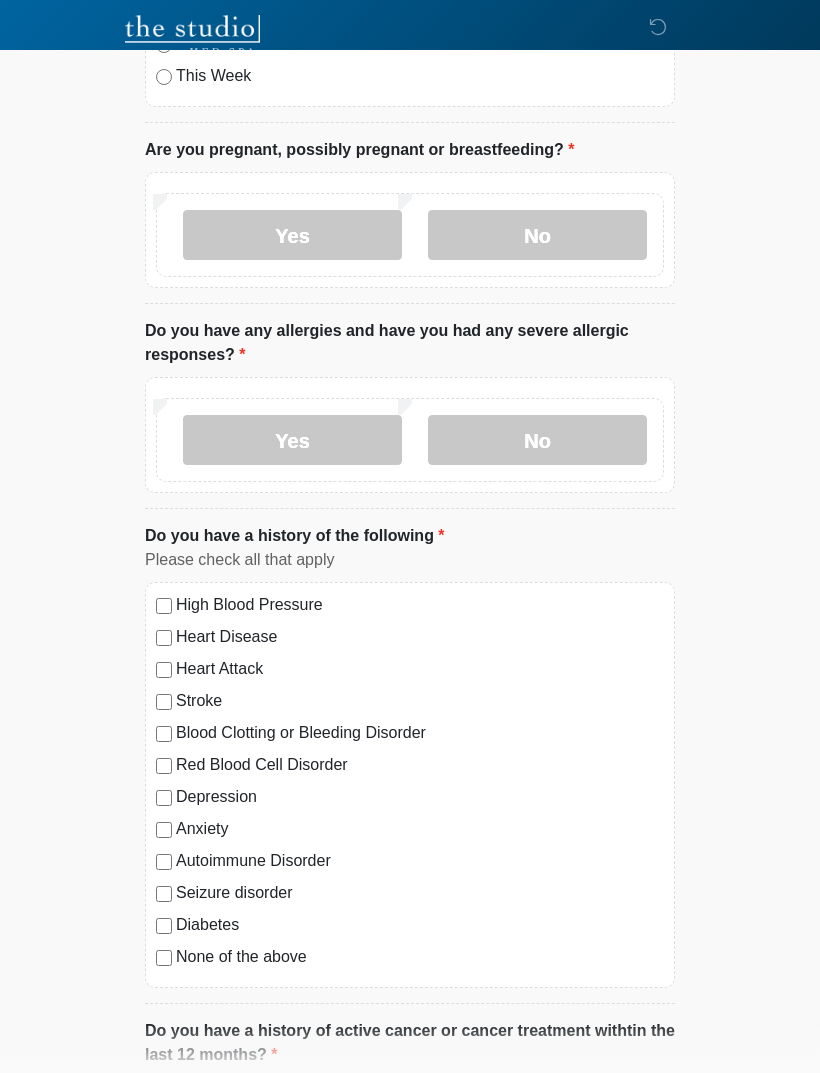 scroll, scrollTop: 215, scrollLeft: 0, axis: vertical 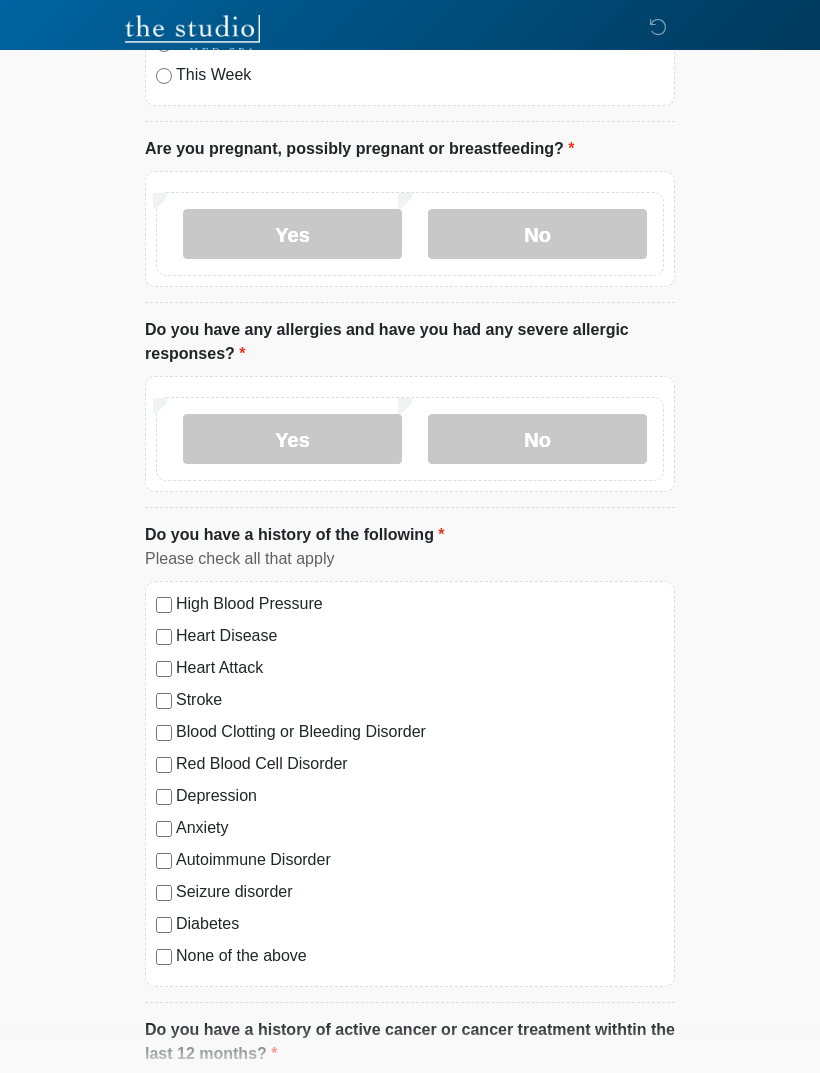 click on "No" at bounding box center (537, 439) 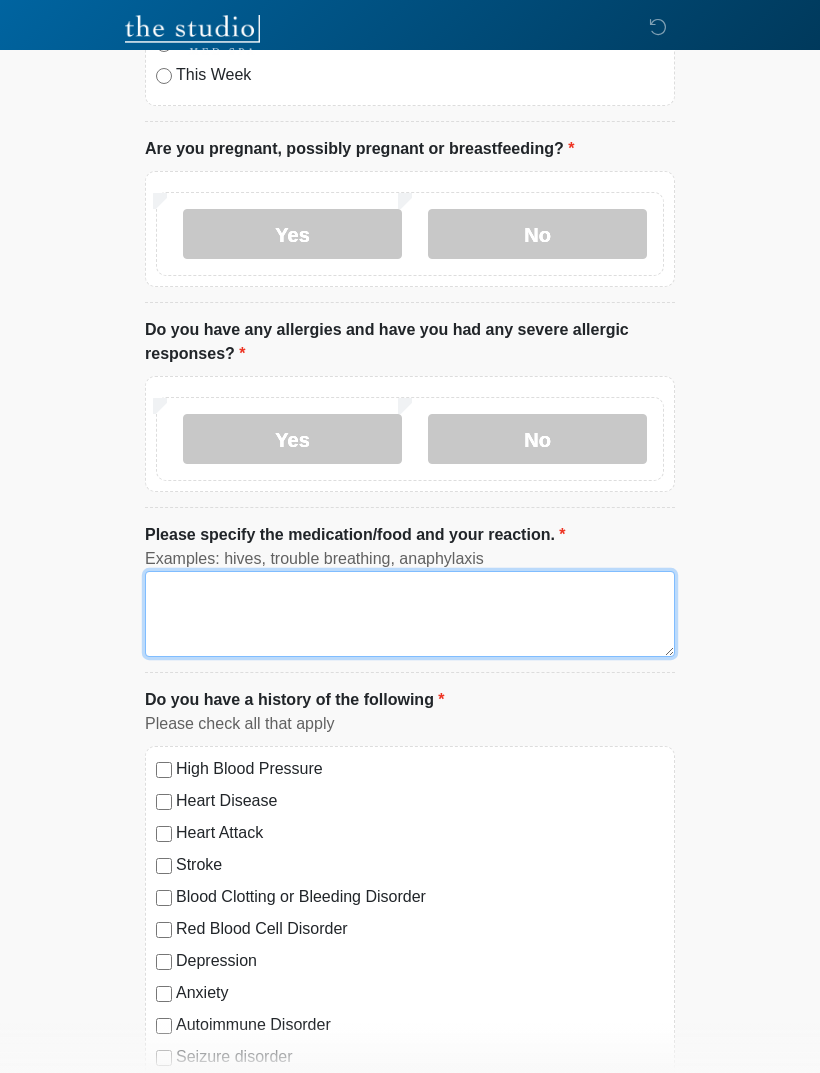 click on "Please specify the medication/food and your reaction." at bounding box center (410, 614) 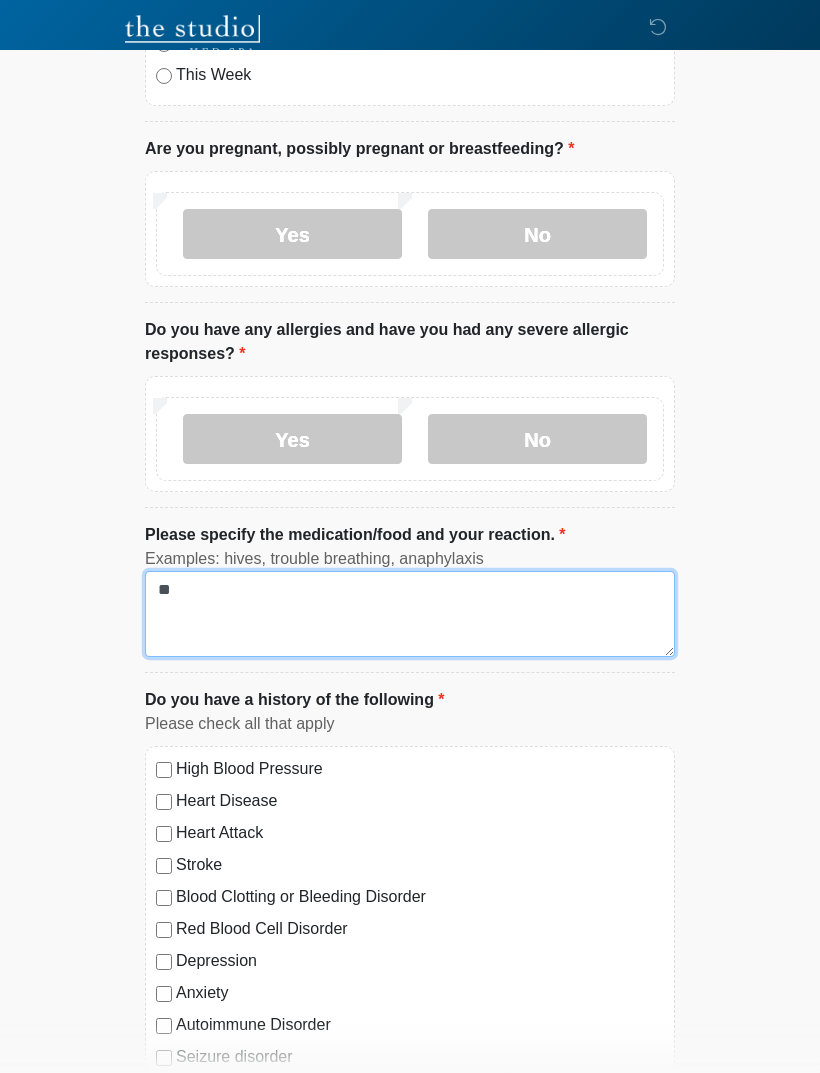 type on "*" 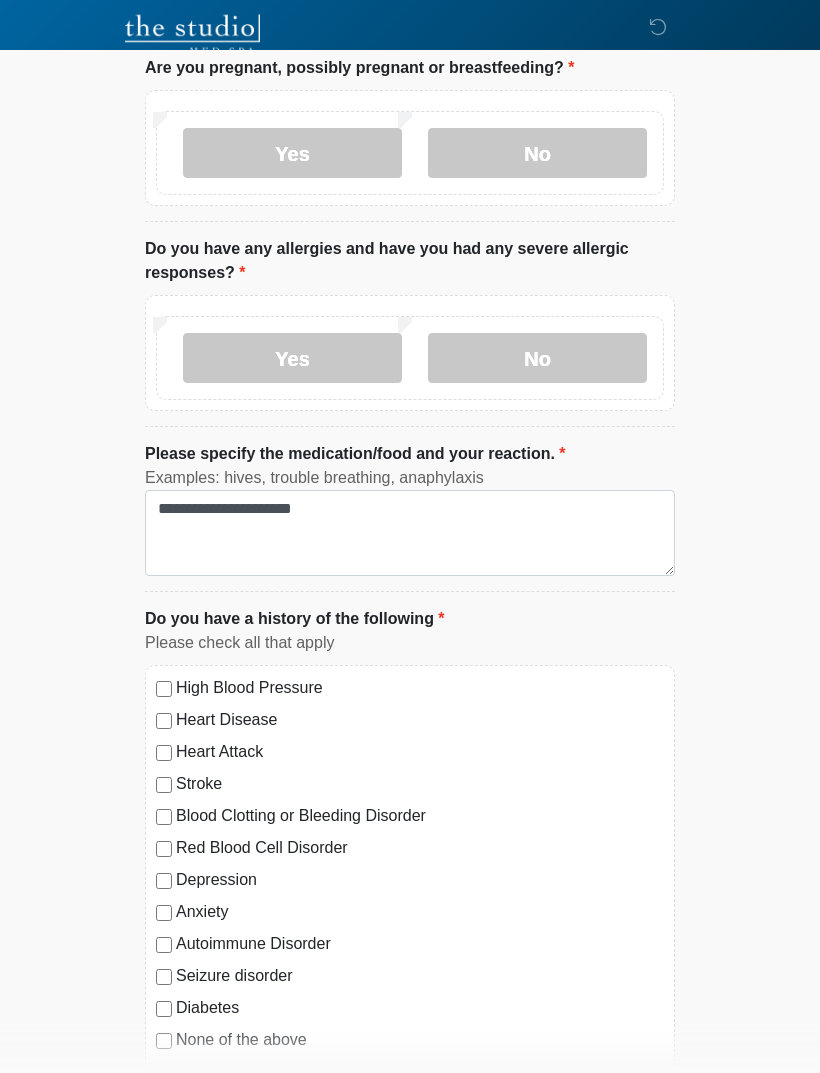scroll, scrollTop: 341, scrollLeft: 0, axis: vertical 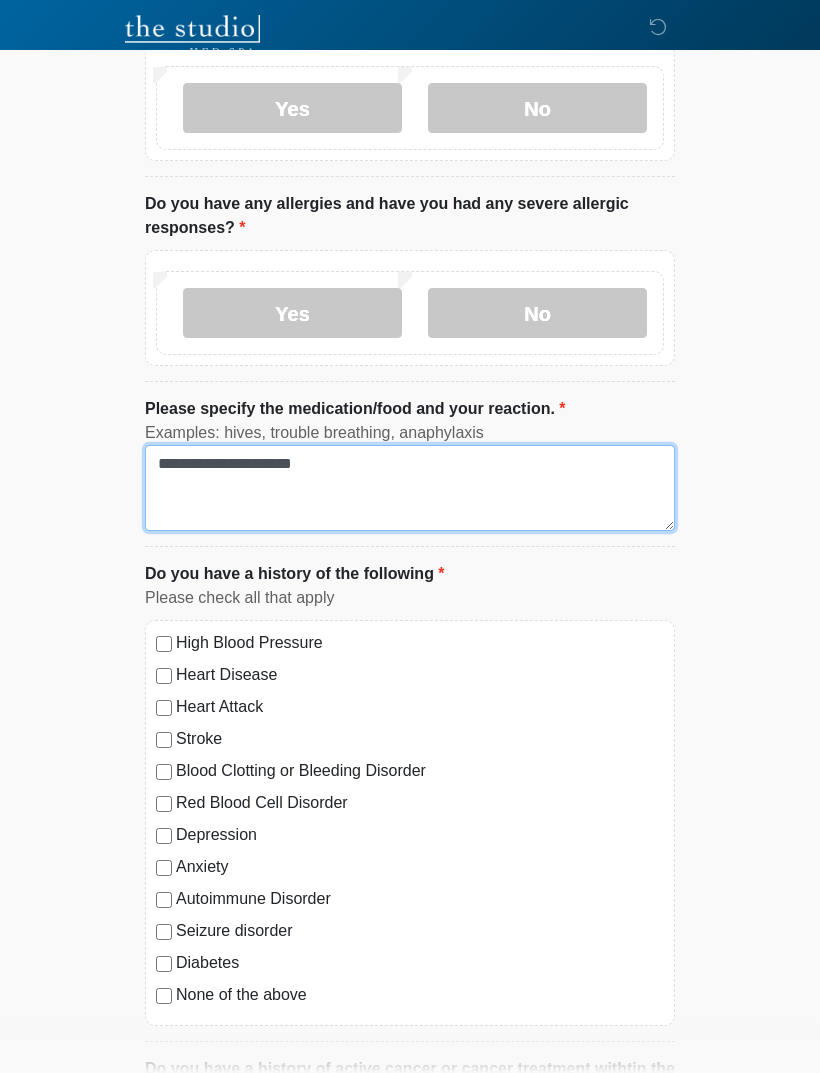 type on "**********" 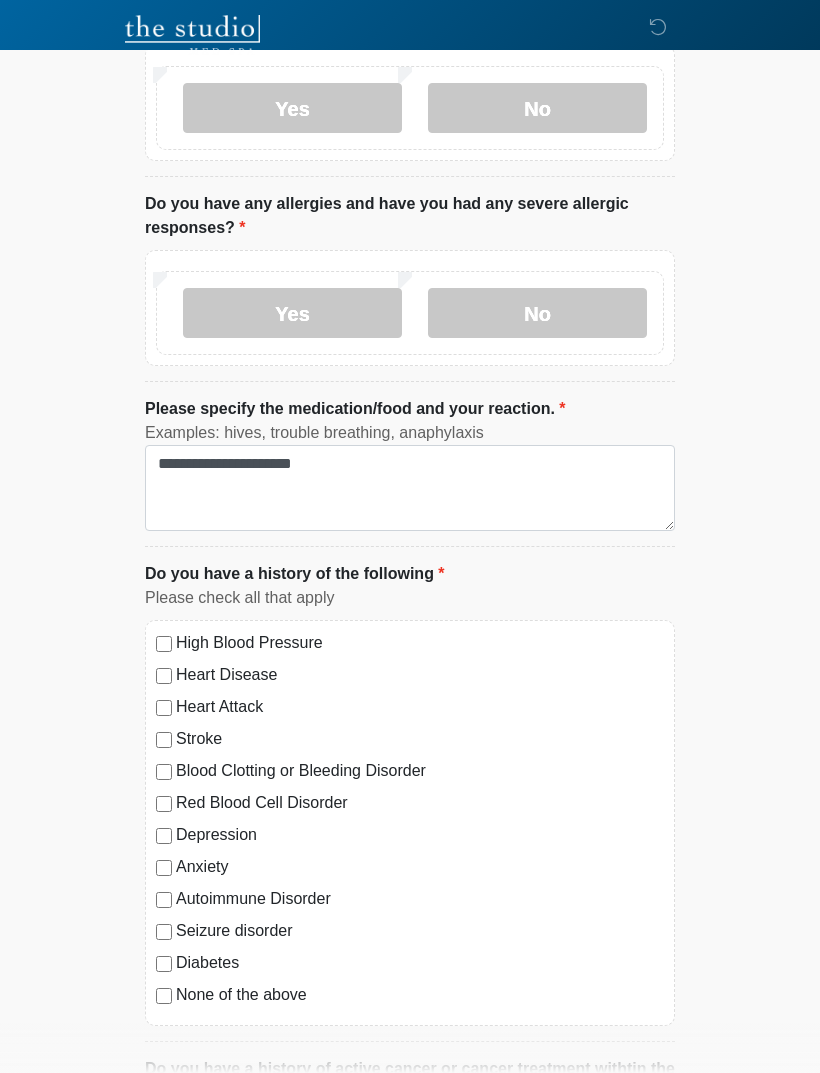 click on "None of the above" at bounding box center [420, 995] 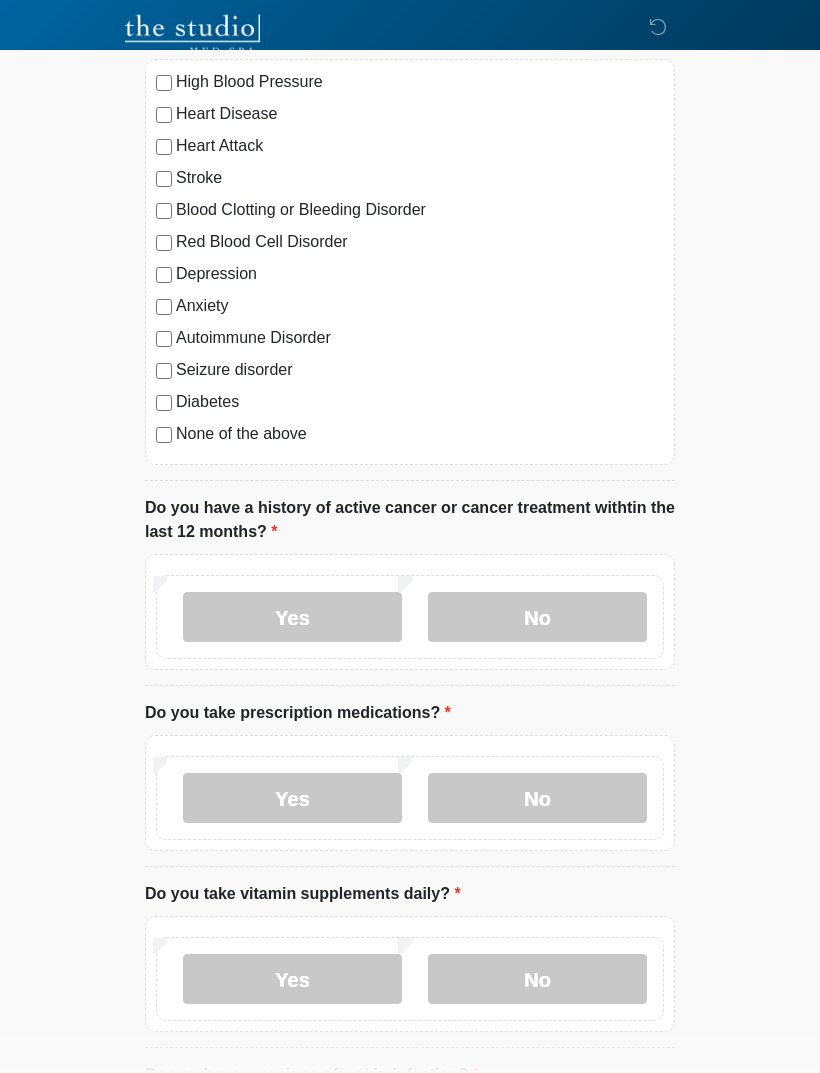click on "No" at bounding box center [537, 618] 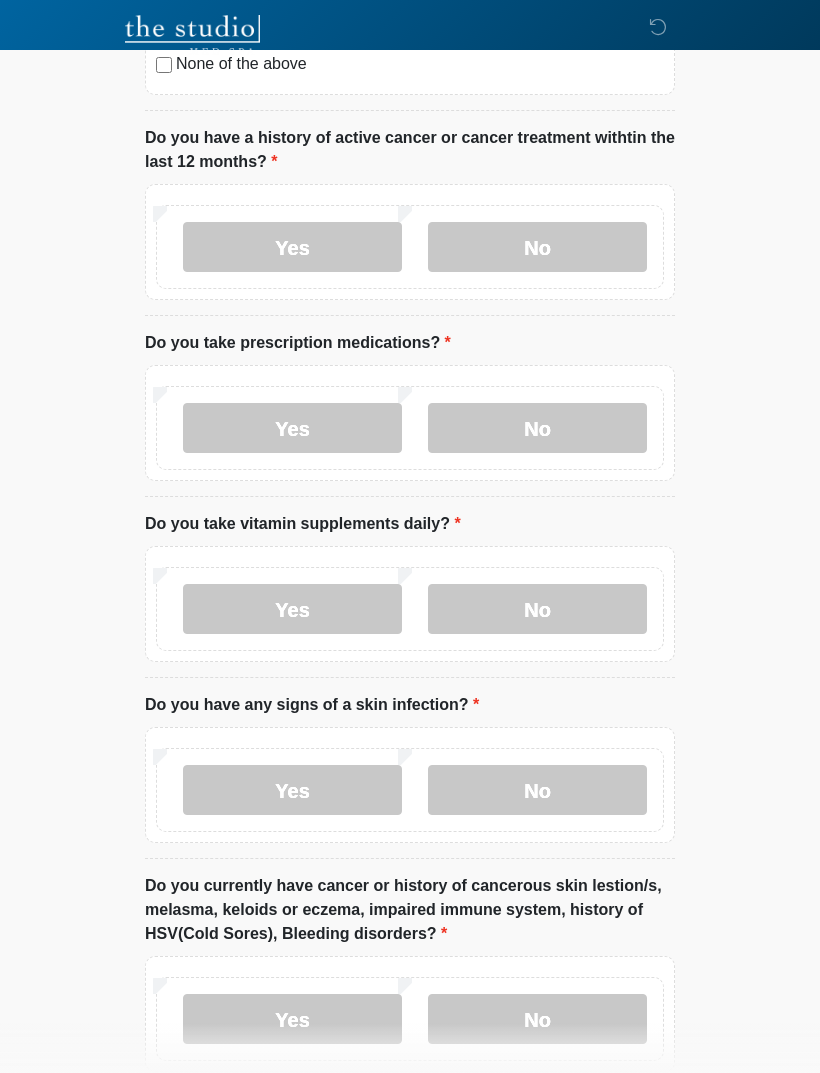 click on "No" at bounding box center [537, 790] 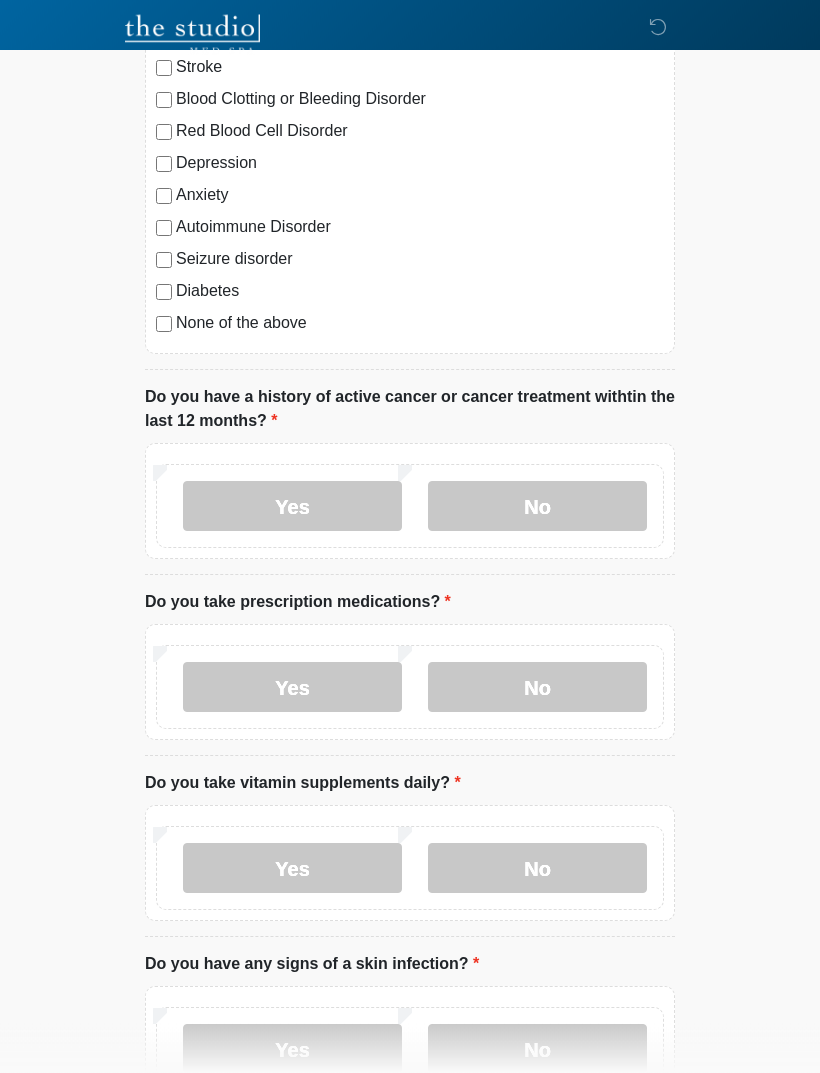 click on "Yes" at bounding box center (292, 688) 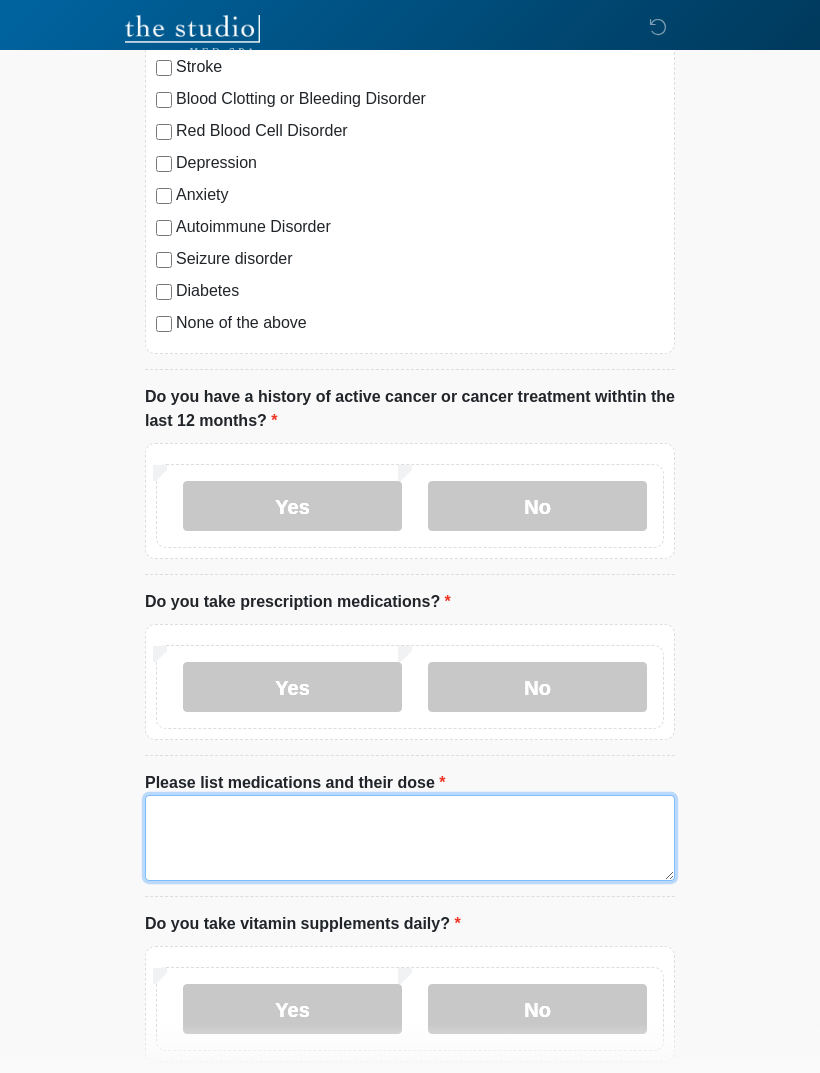 click on "Please list medications and their dose" at bounding box center [410, 838] 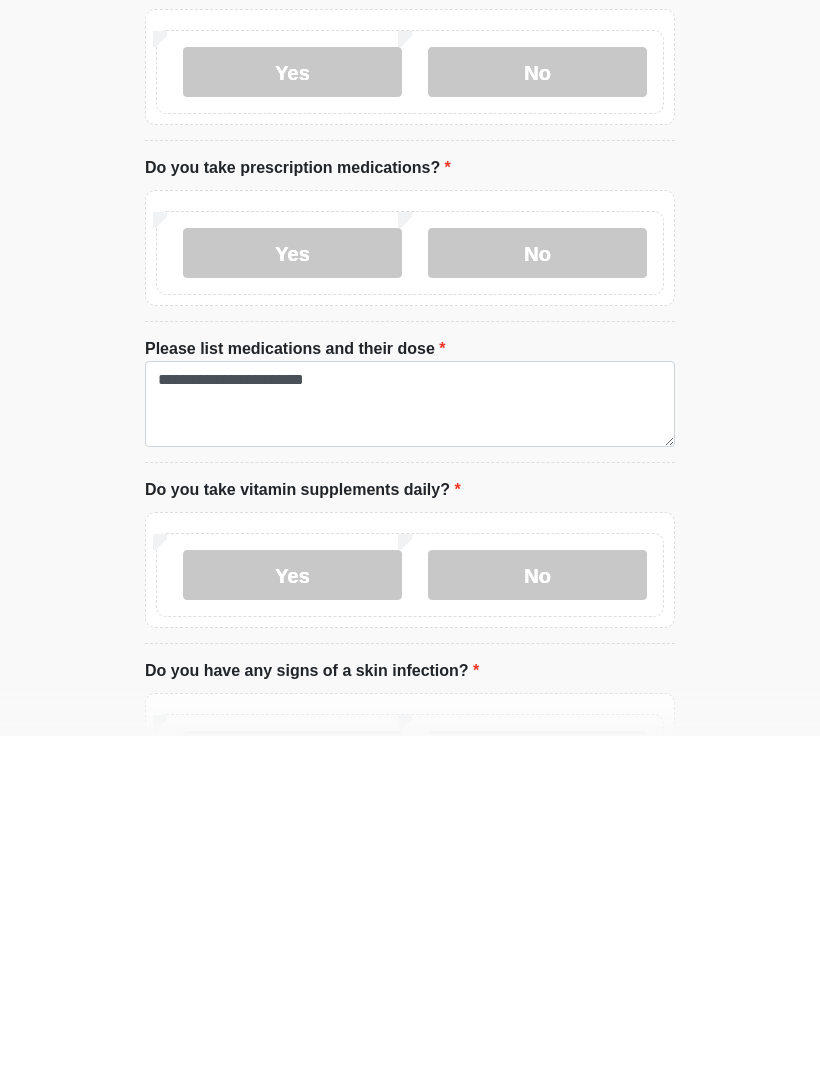 scroll, scrollTop: 1448, scrollLeft: 0, axis: vertical 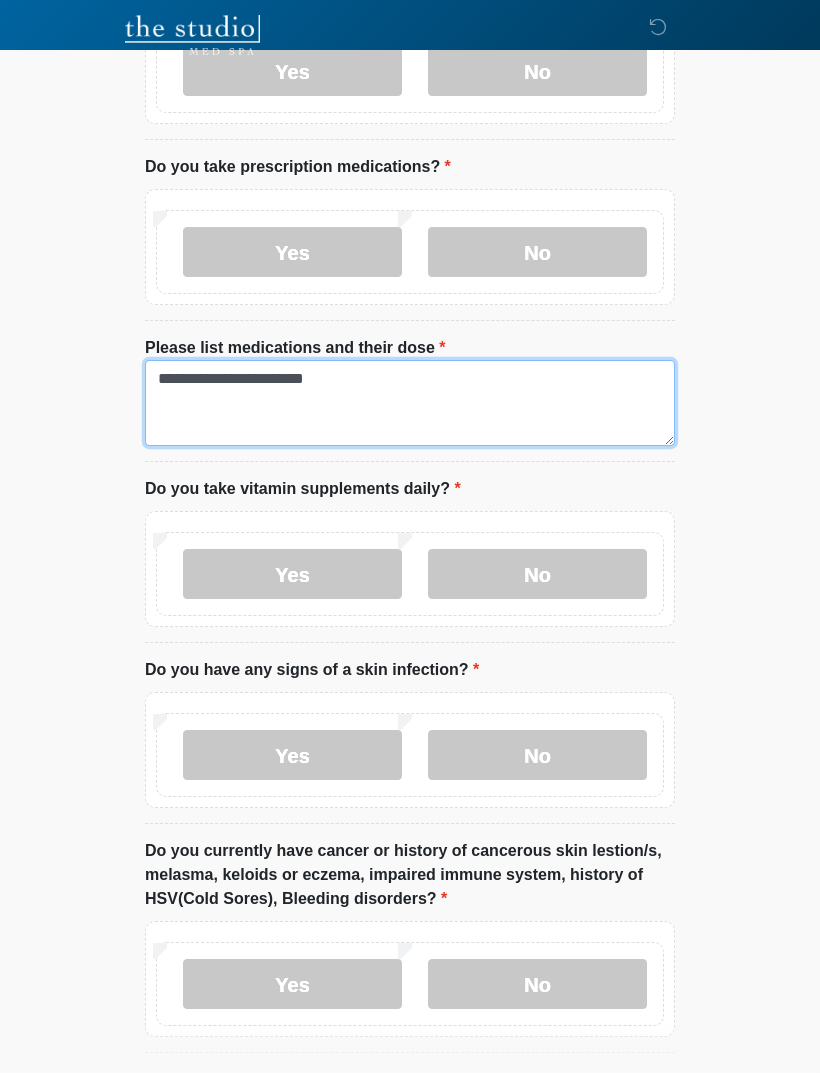 type on "**********" 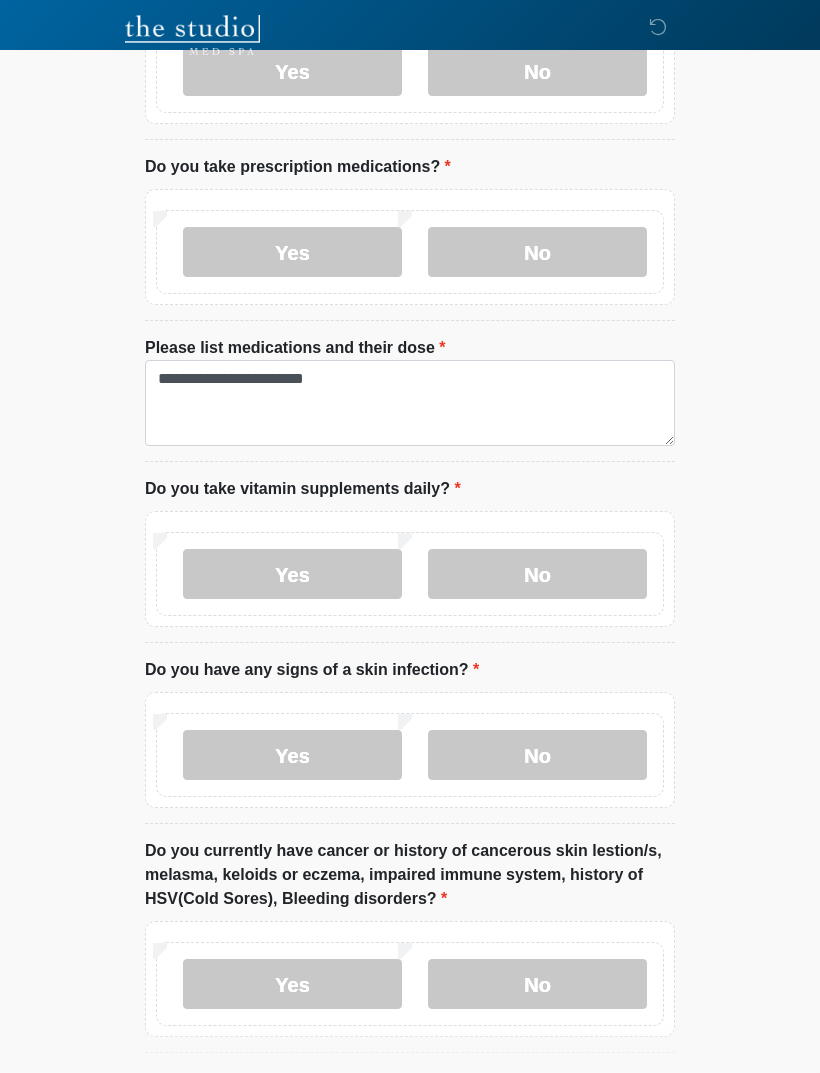 click on "Yes" at bounding box center [292, 574] 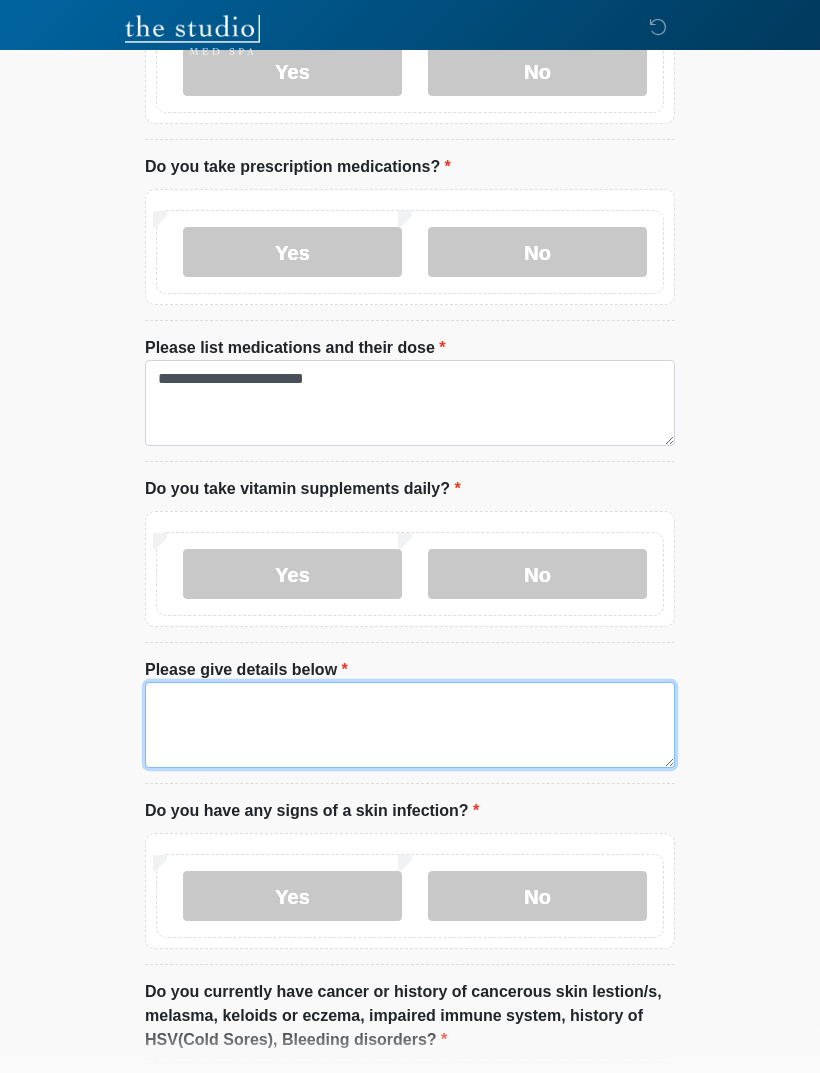 click on "Please give details below" at bounding box center (410, 725) 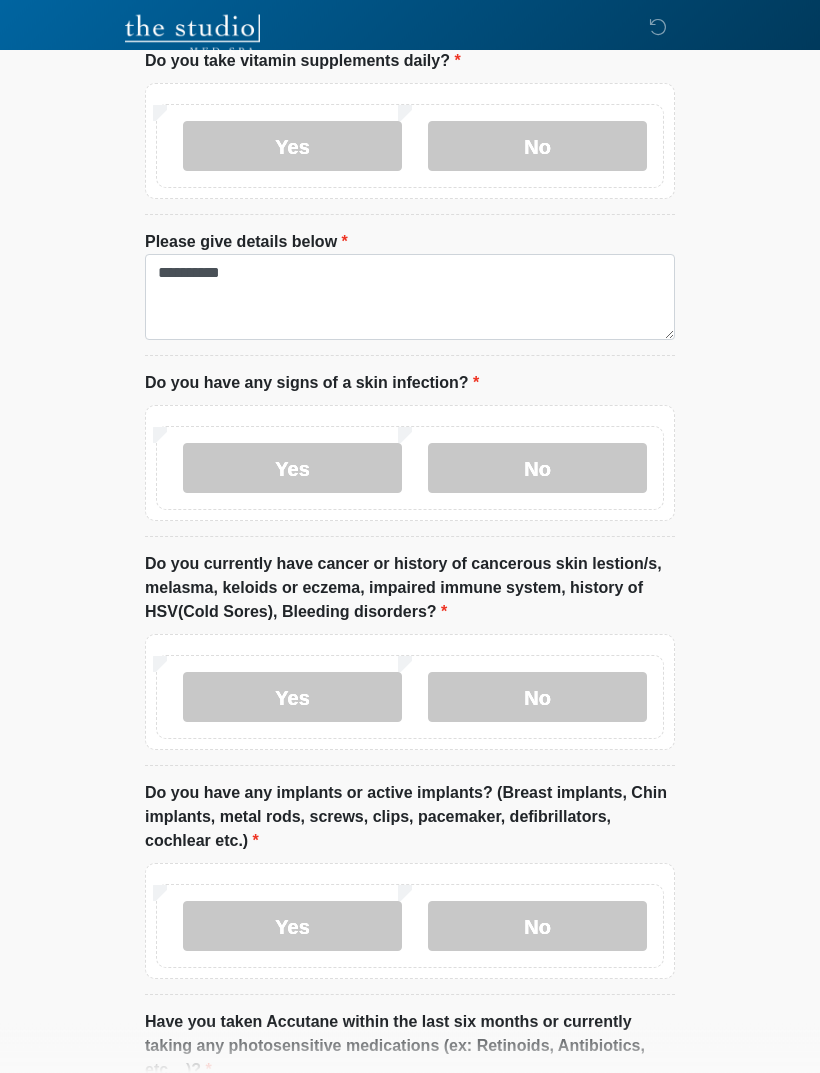 scroll, scrollTop: 1874, scrollLeft: 0, axis: vertical 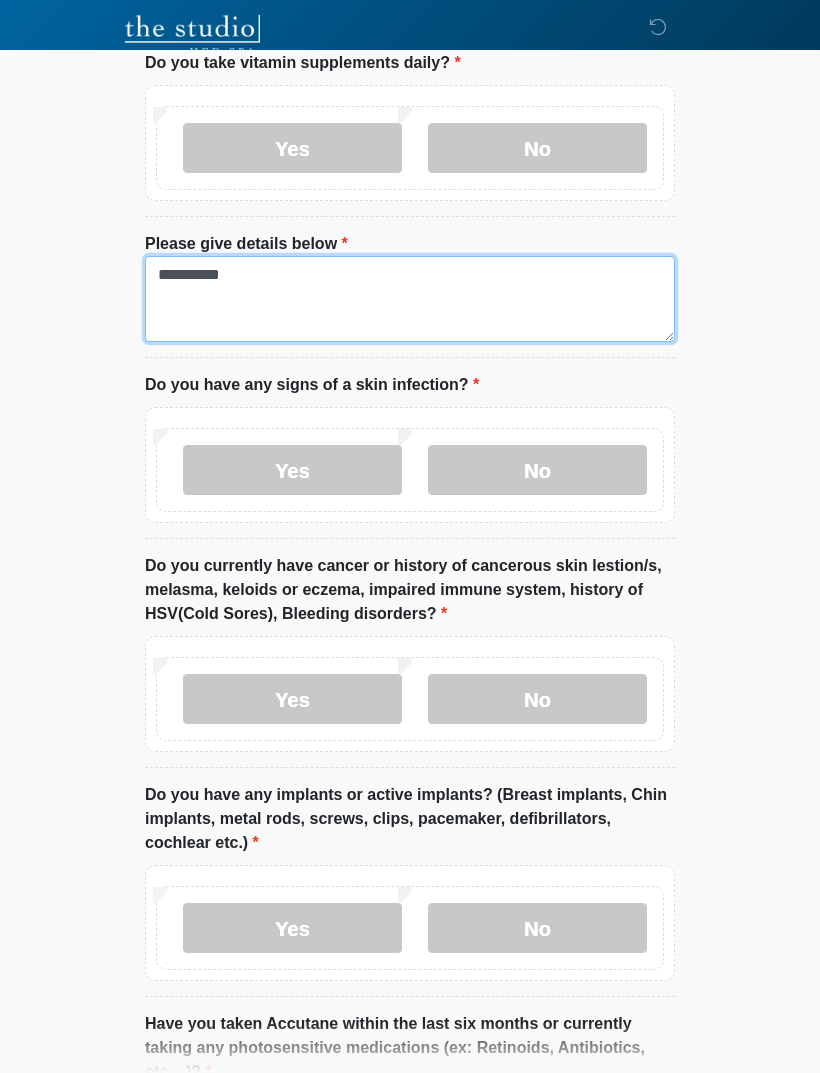 type on "**********" 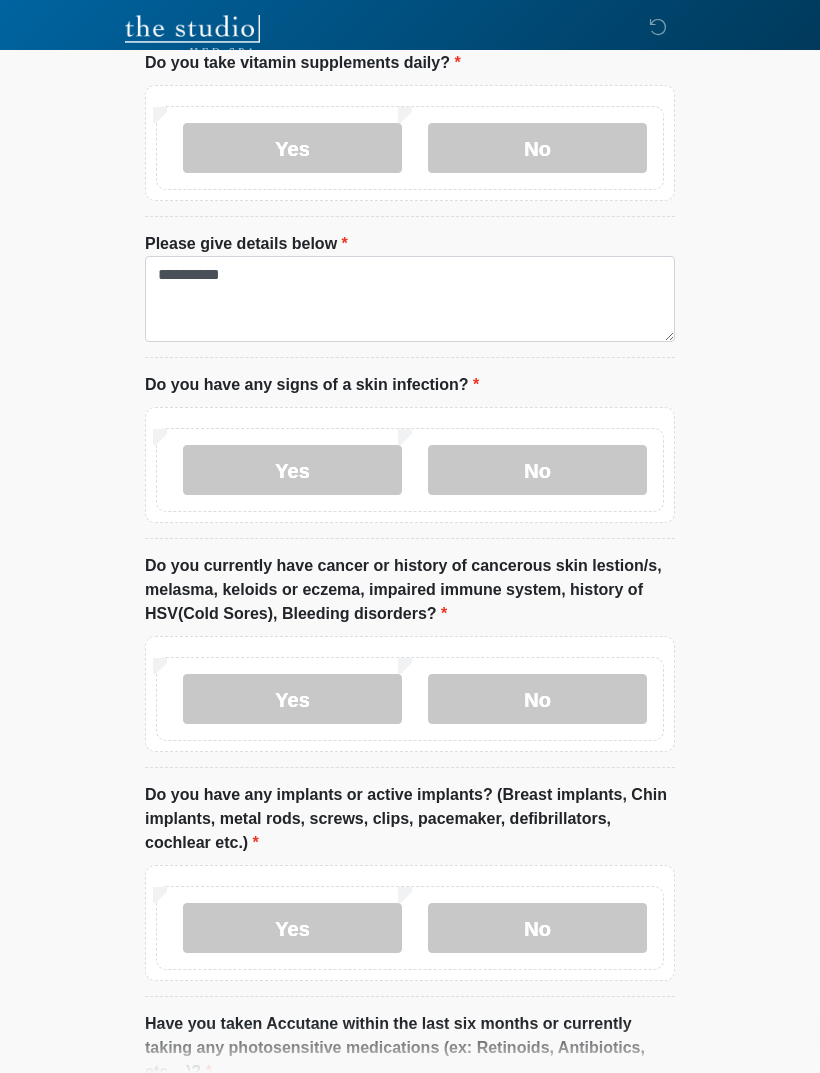 click on "No" at bounding box center [537, 699] 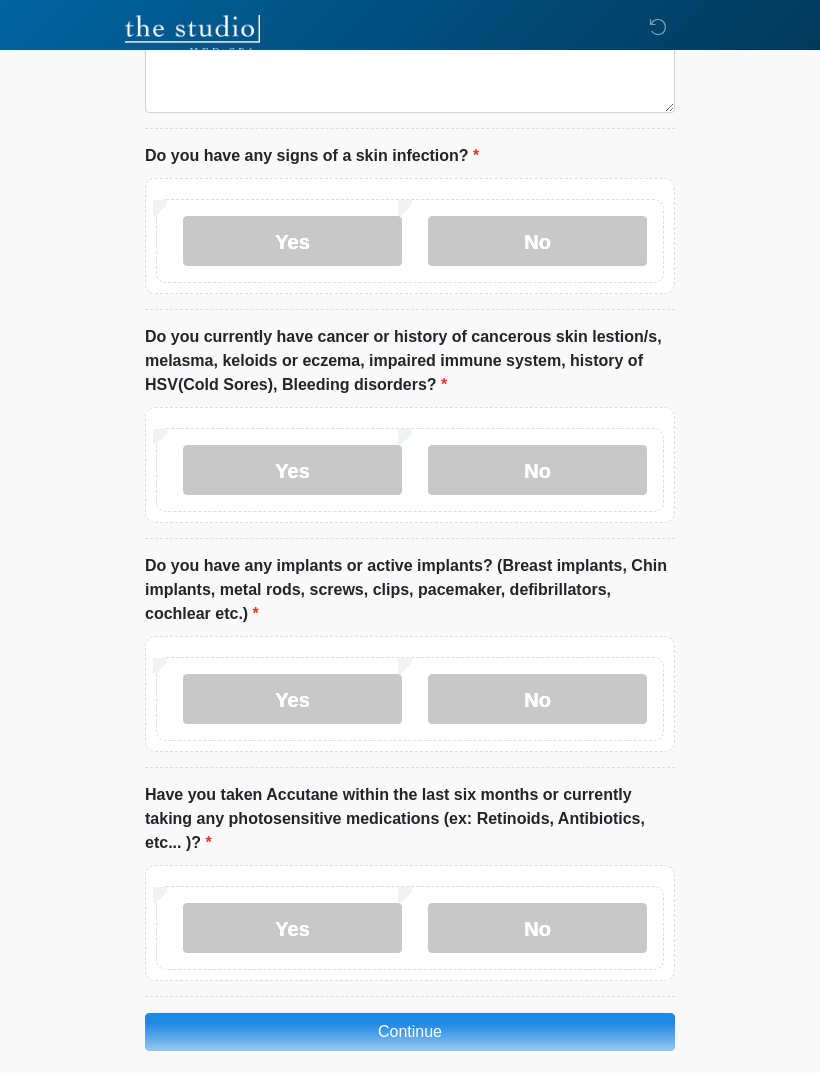 scroll, scrollTop: 2118, scrollLeft: 0, axis: vertical 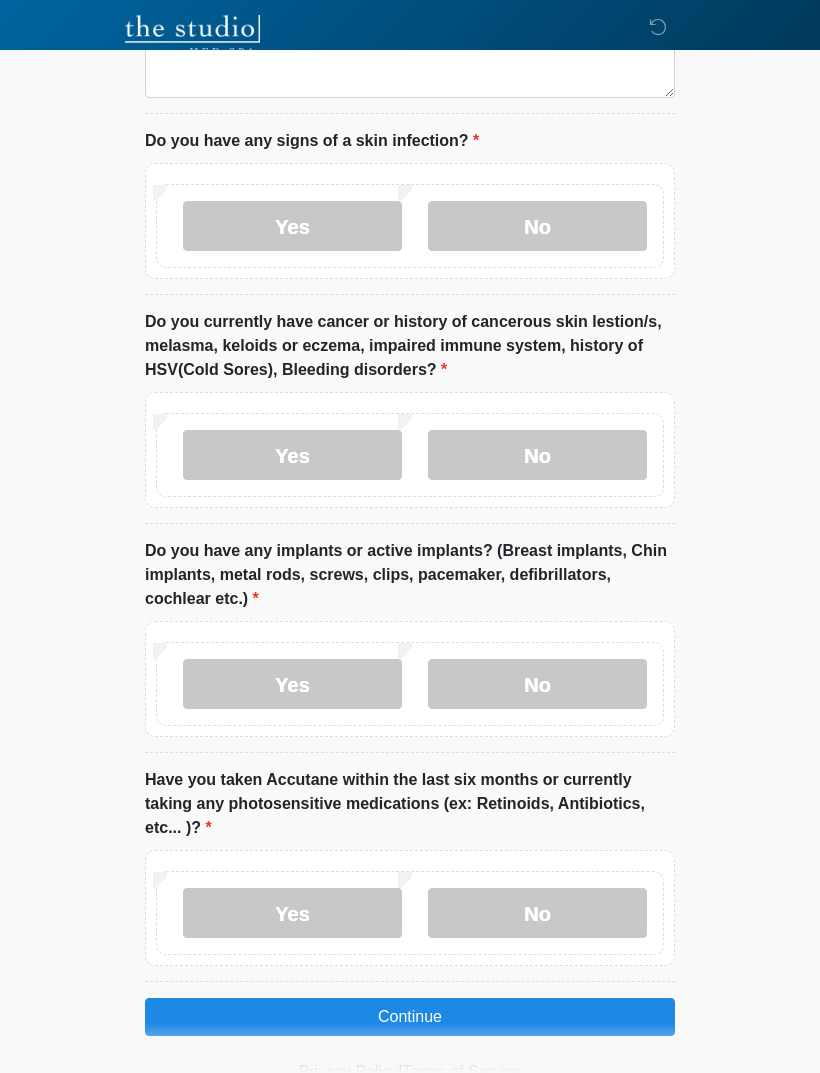 click on "No" at bounding box center (537, 684) 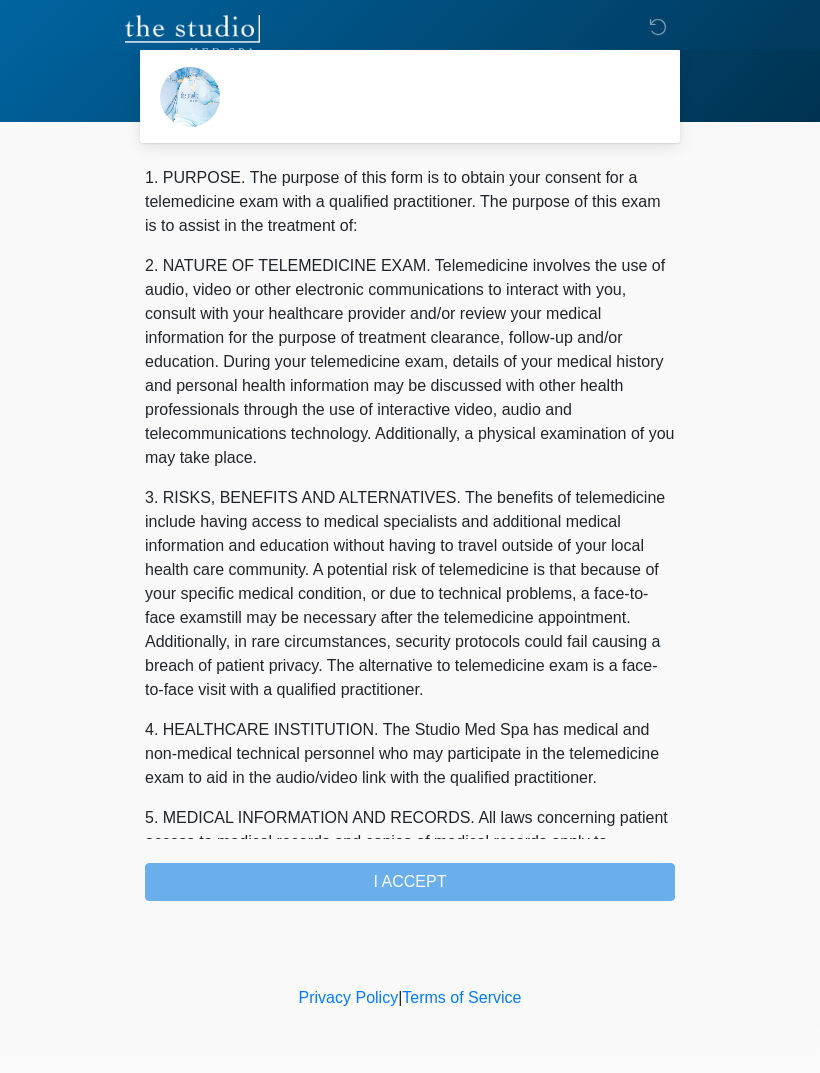 scroll, scrollTop: 0, scrollLeft: 0, axis: both 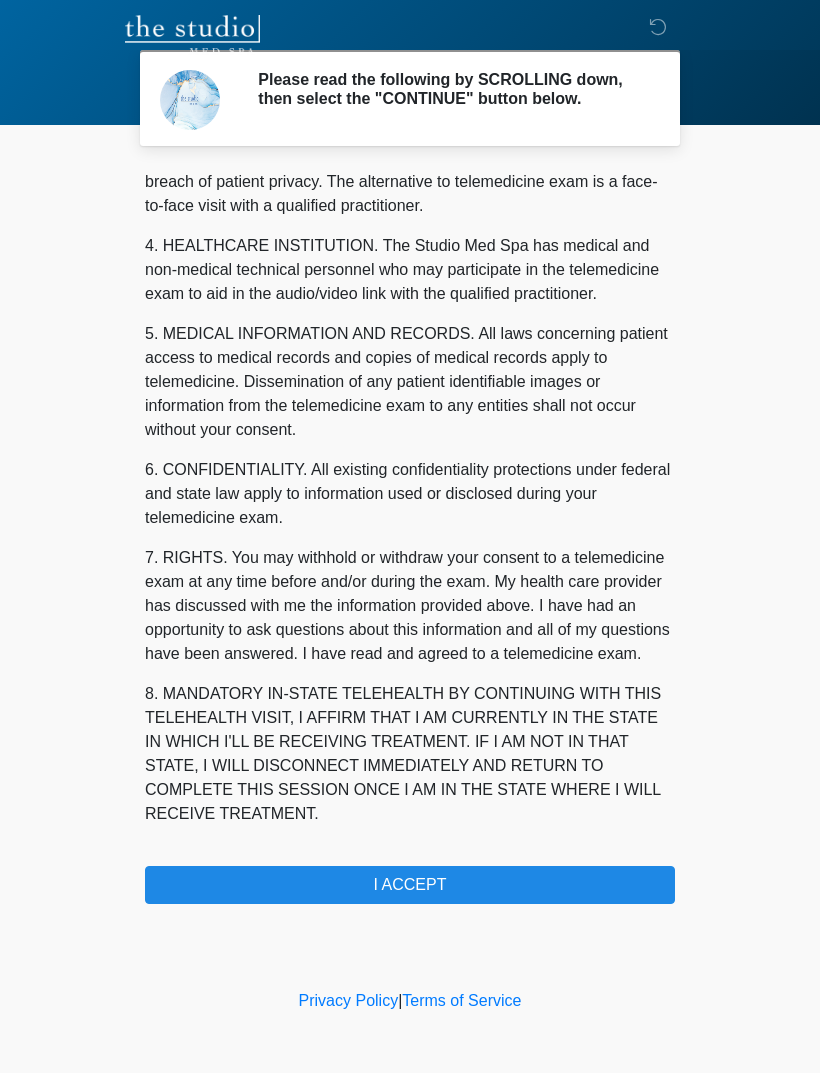 click on "I ACCEPT" at bounding box center (410, 885) 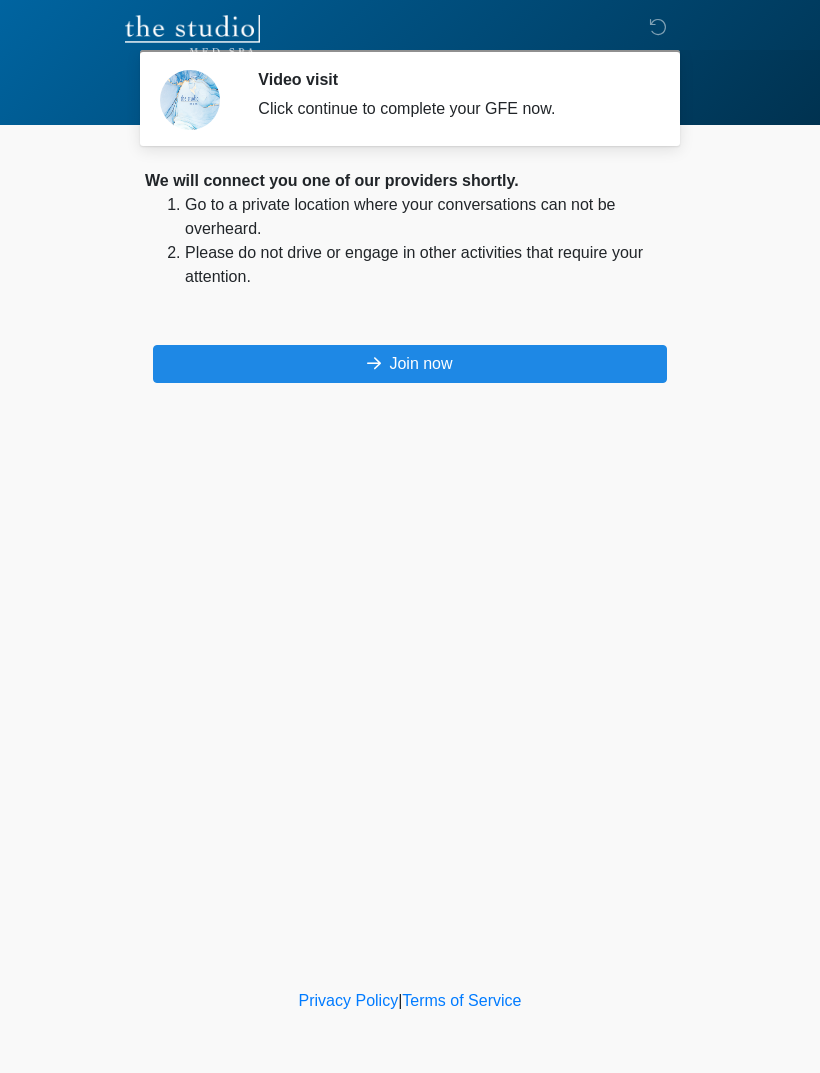 click on "We will connect you one of our providers shortly.
Go to a private location where your conversations can not be overheard. Please do not drive or engage in other activities that require your attention.
Join now
Cancel
Your Appointment is Confirmed!
Invalid date
We've emailed you the invite and "join" link.  You can also  add to your calendar here :
Add to Calendar
Add to Google
If you need to reschedule, click the link below:
Reschedule my appointment" at bounding box center [410, 276] 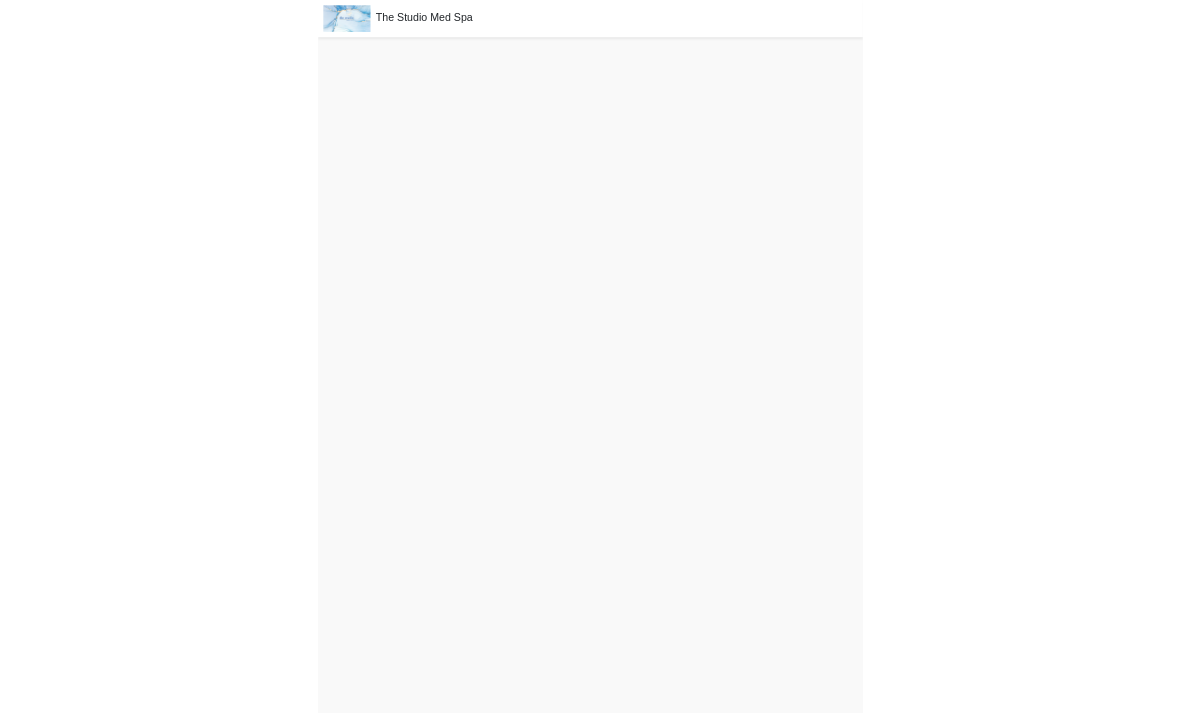 scroll, scrollTop: 0, scrollLeft: 0, axis: both 